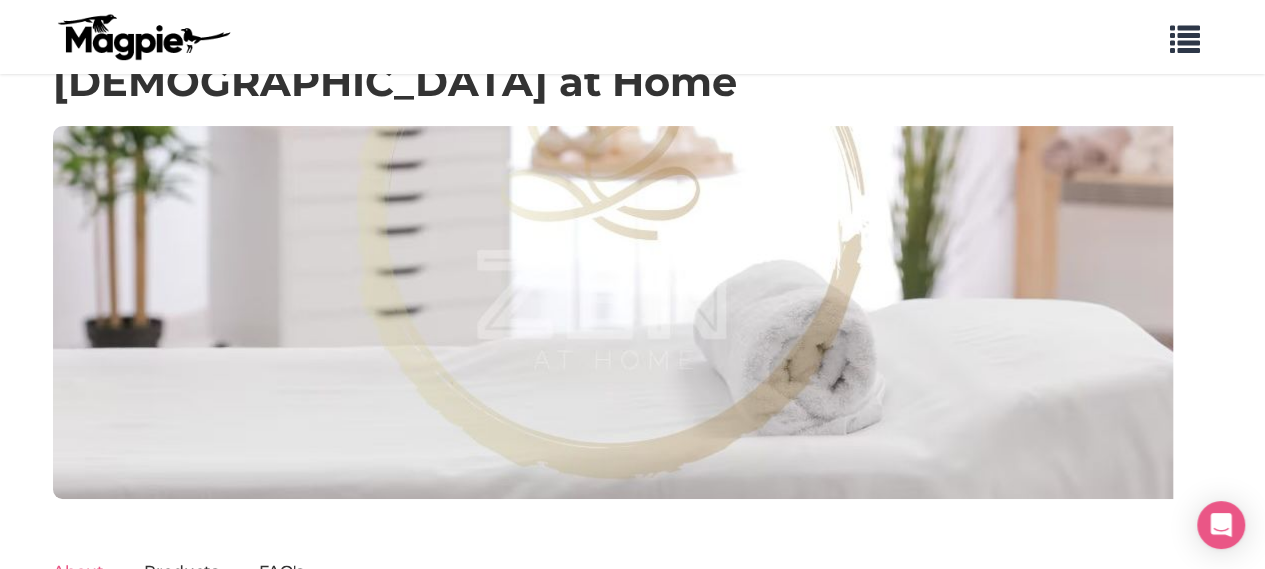 scroll, scrollTop: 0, scrollLeft: 0, axis: both 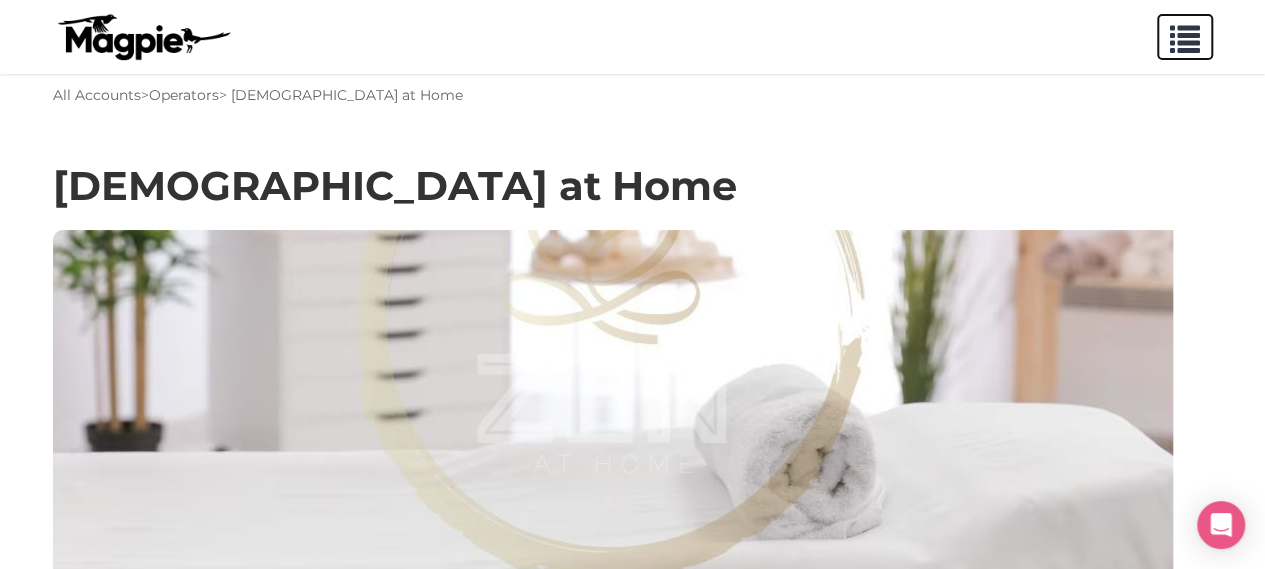 click at bounding box center (1185, 35) 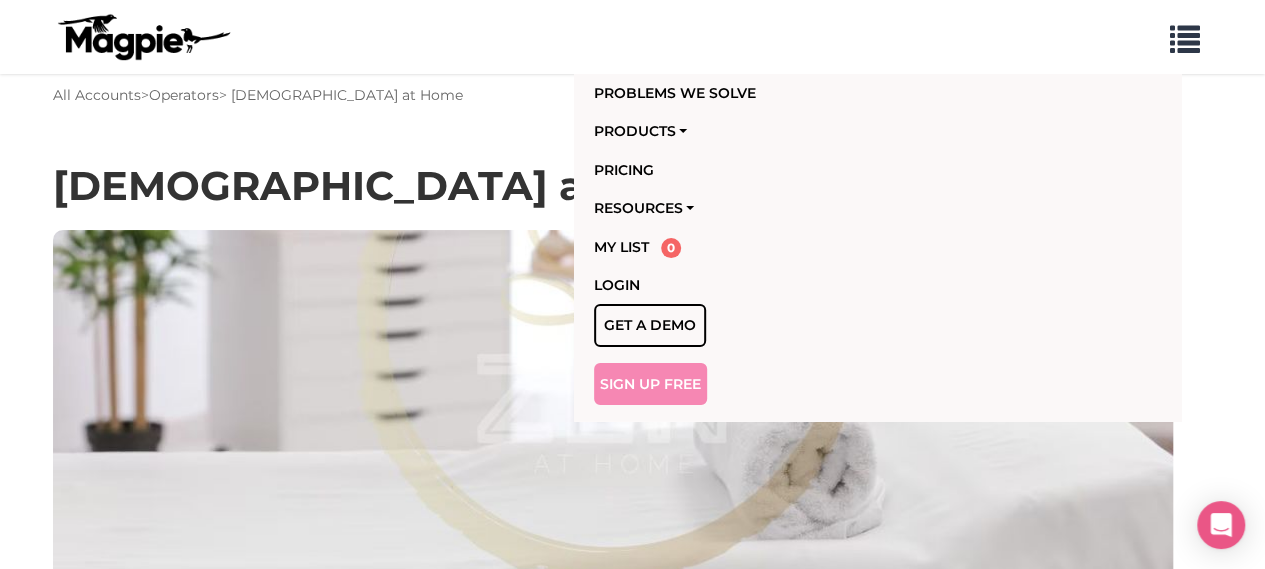 click on "Sign Up Free" at bounding box center (650, 384) 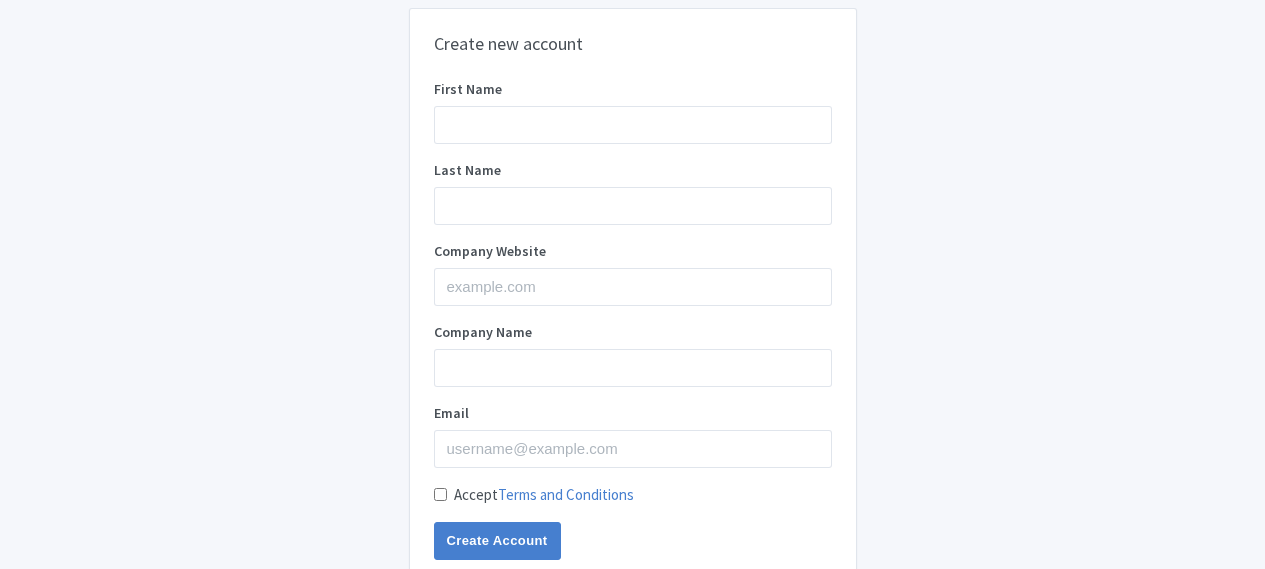scroll, scrollTop: 0, scrollLeft: 0, axis: both 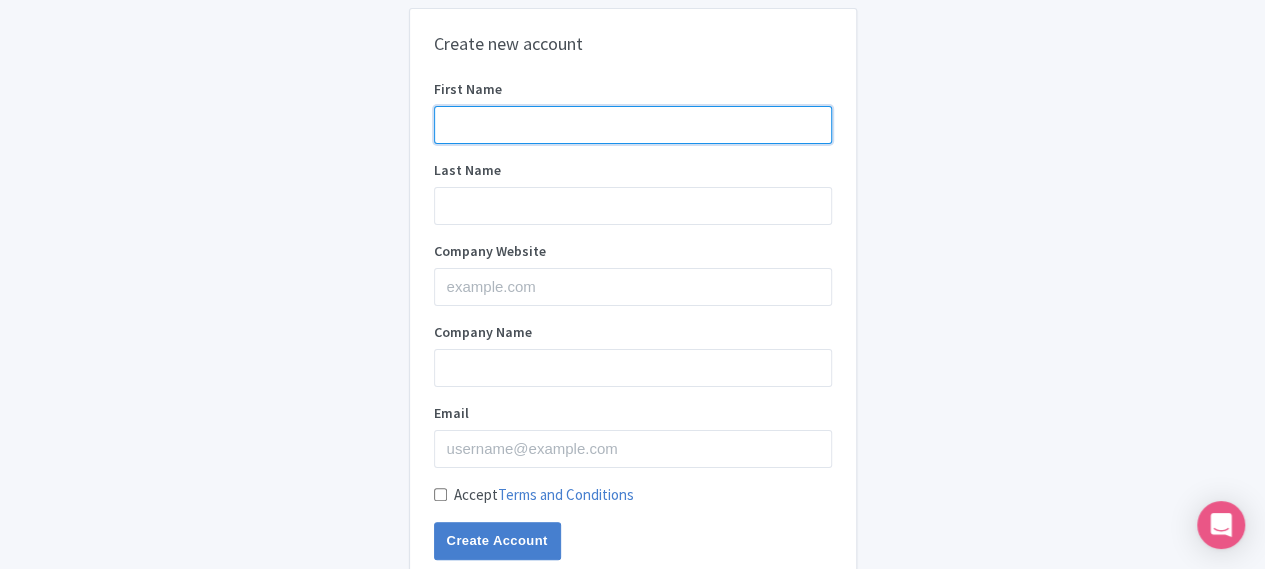 click on "First Name" at bounding box center [633, 125] 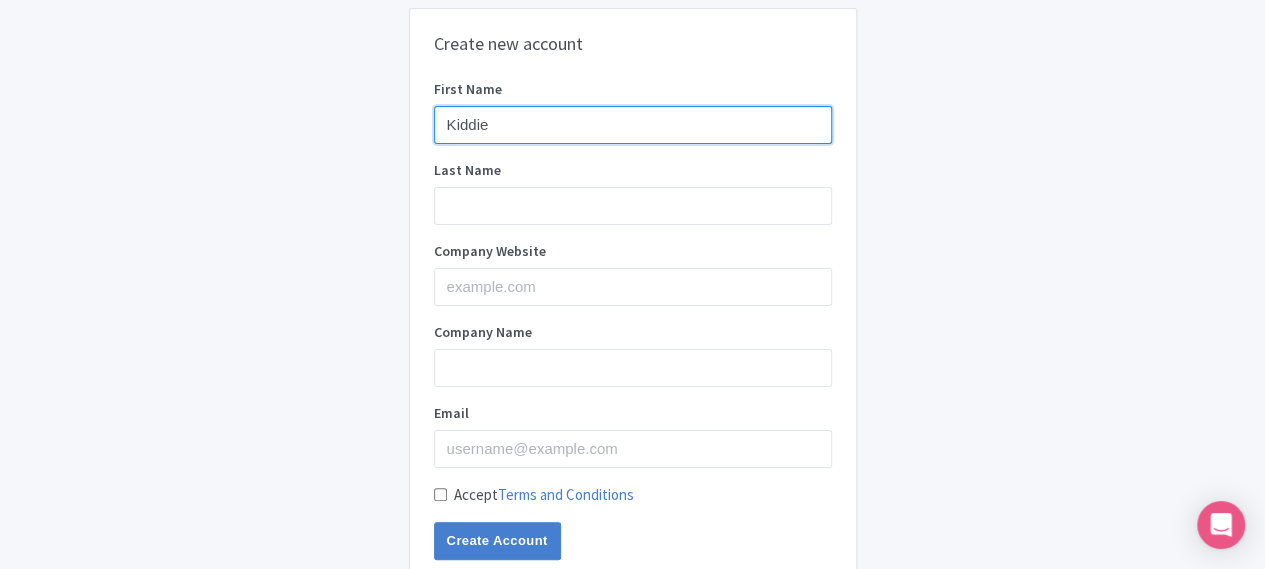 type on "Kiddie" 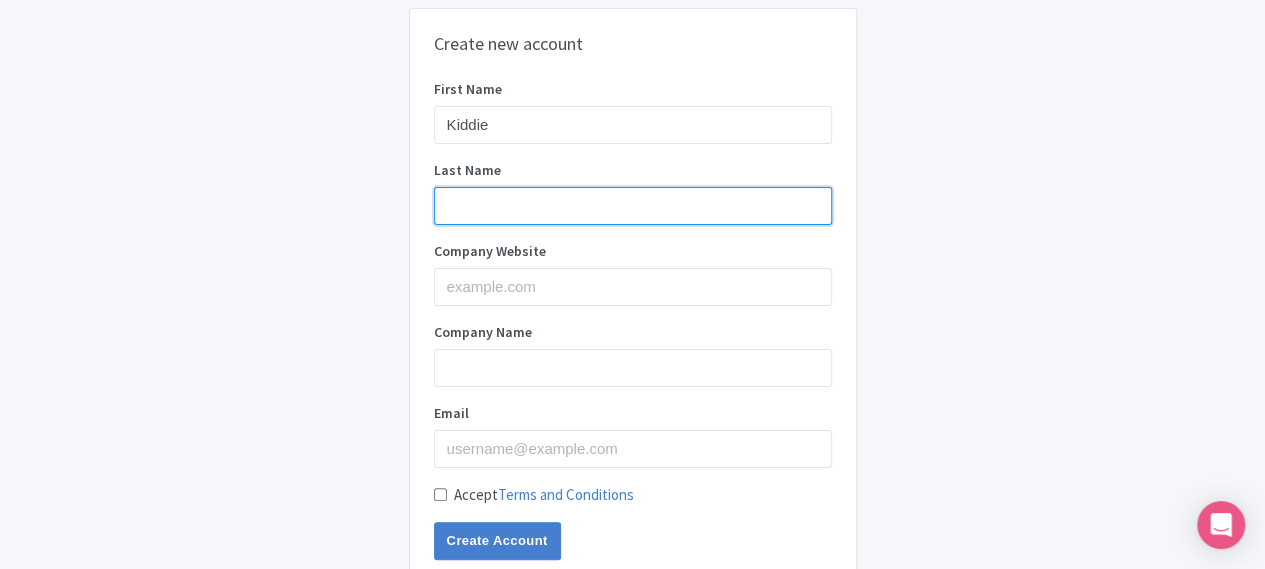 paste on "Academy" 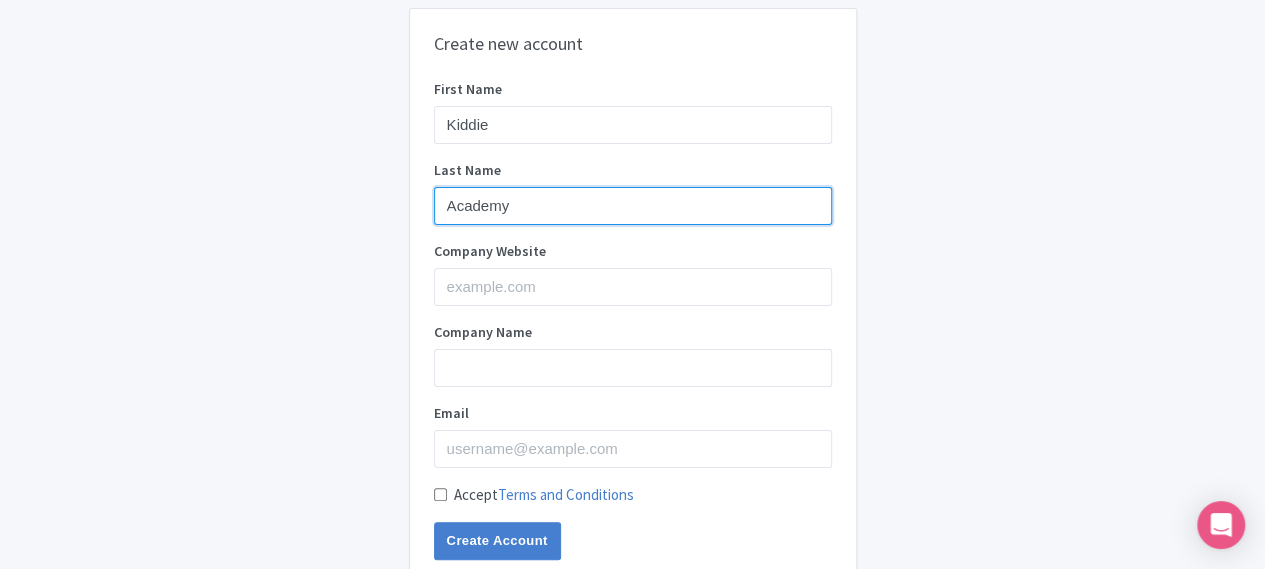 scroll, scrollTop: 68, scrollLeft: 0, axis: vertical 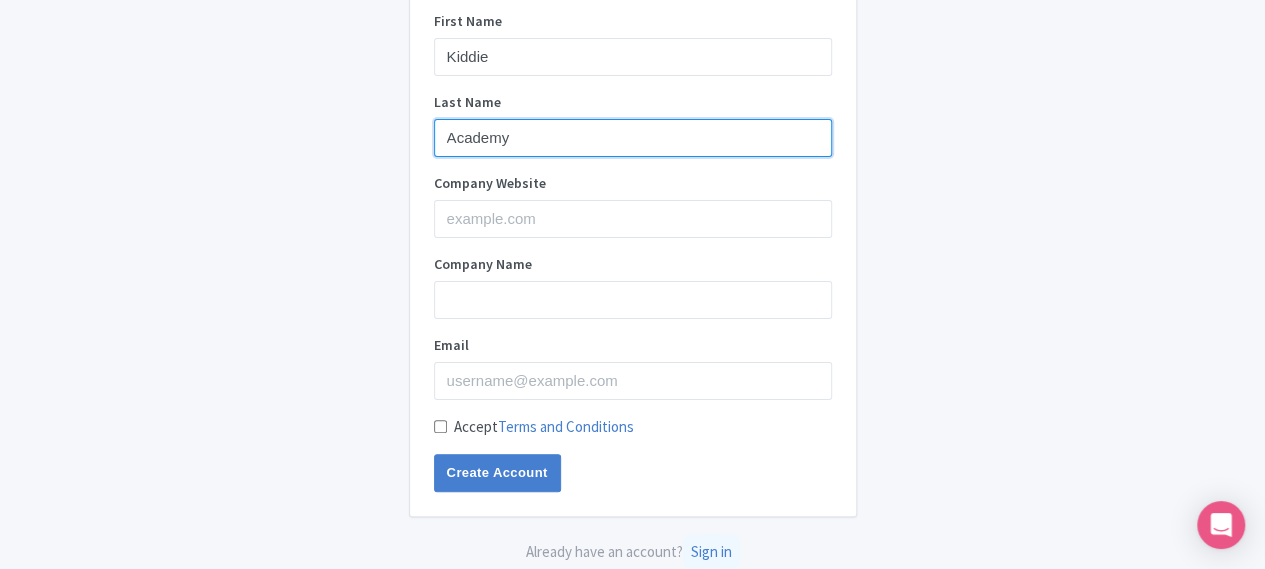 type on "Academy" 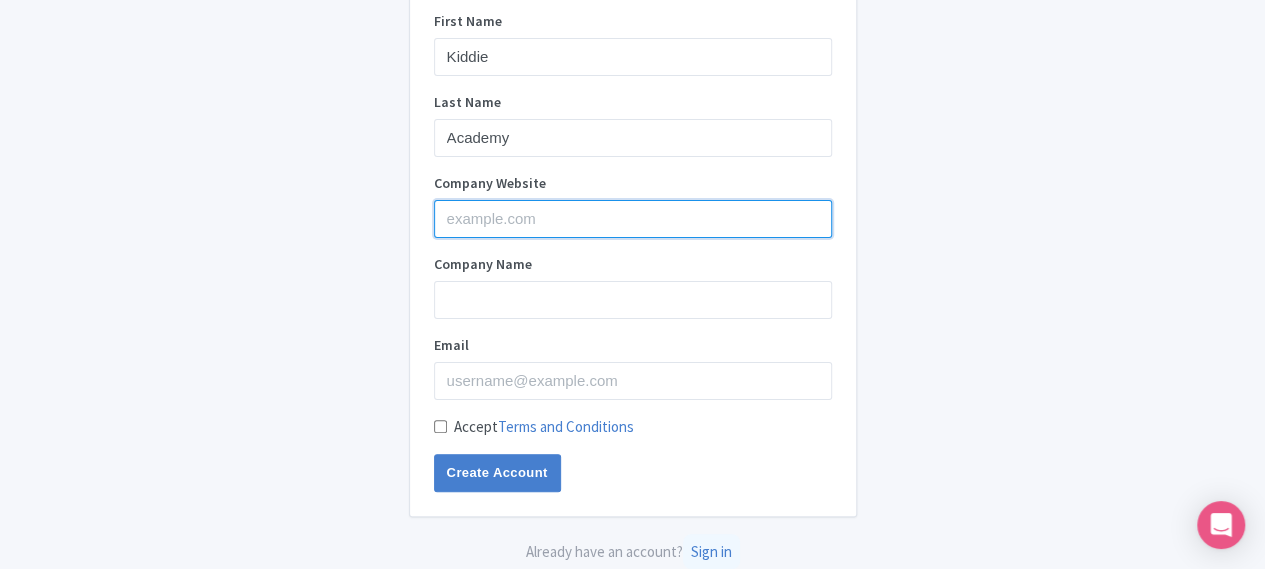click on "Company Website" at bounding box center (633, 219) 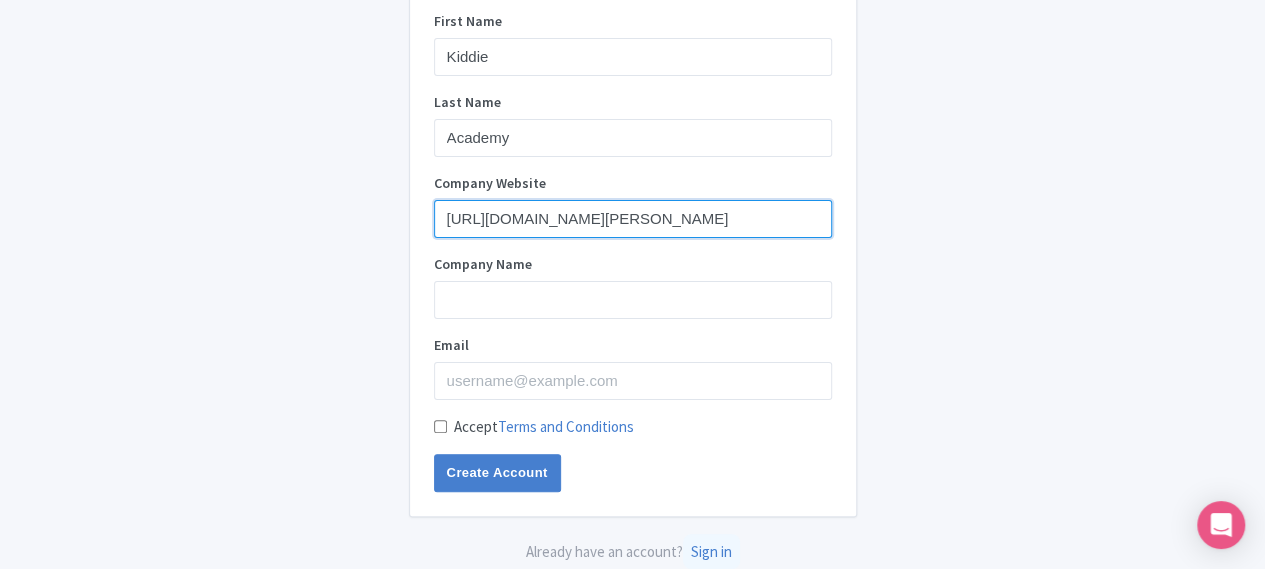 type on "https://kiddieacademy.com/academies/stafford/" 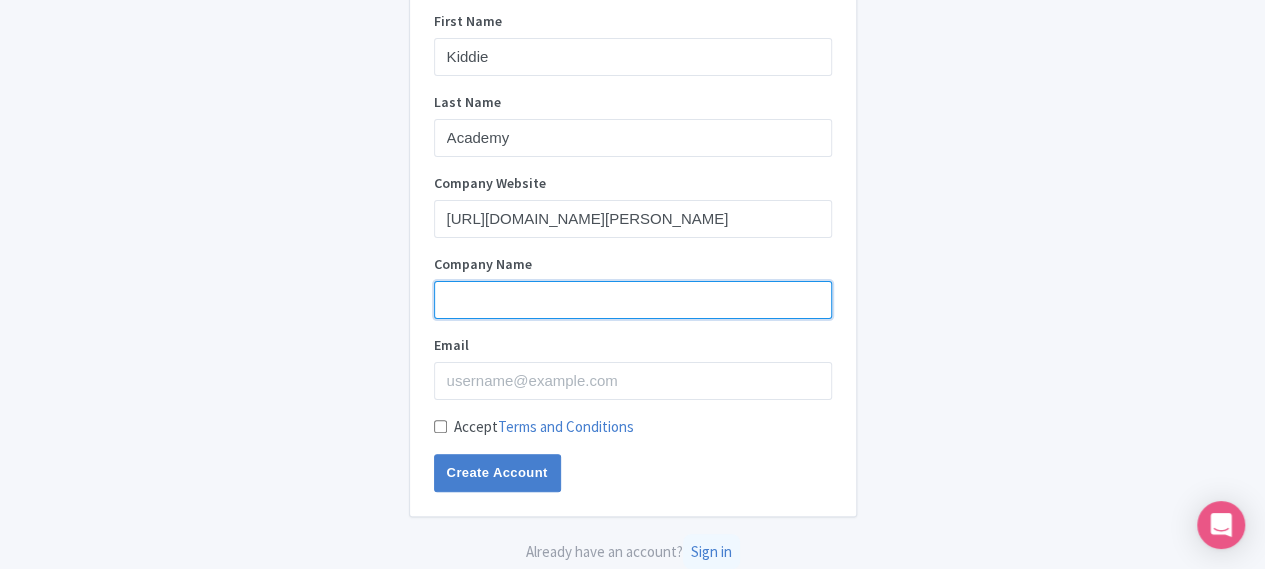 click on "Company Name" at bounding box center (633, 300) 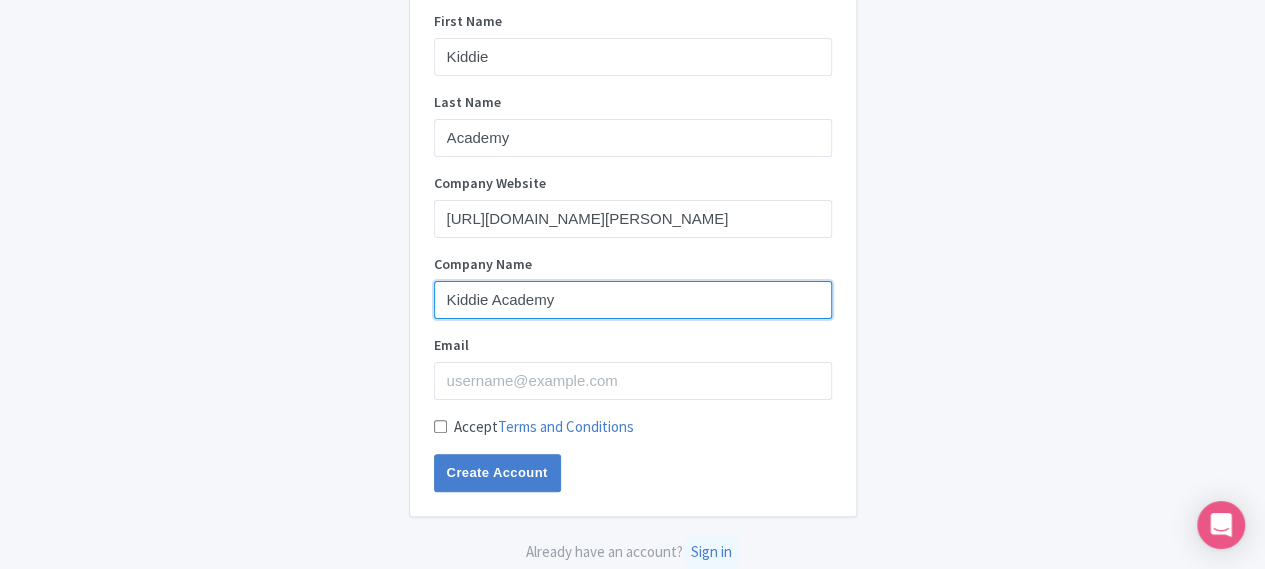 type on "Kiddie Academy" 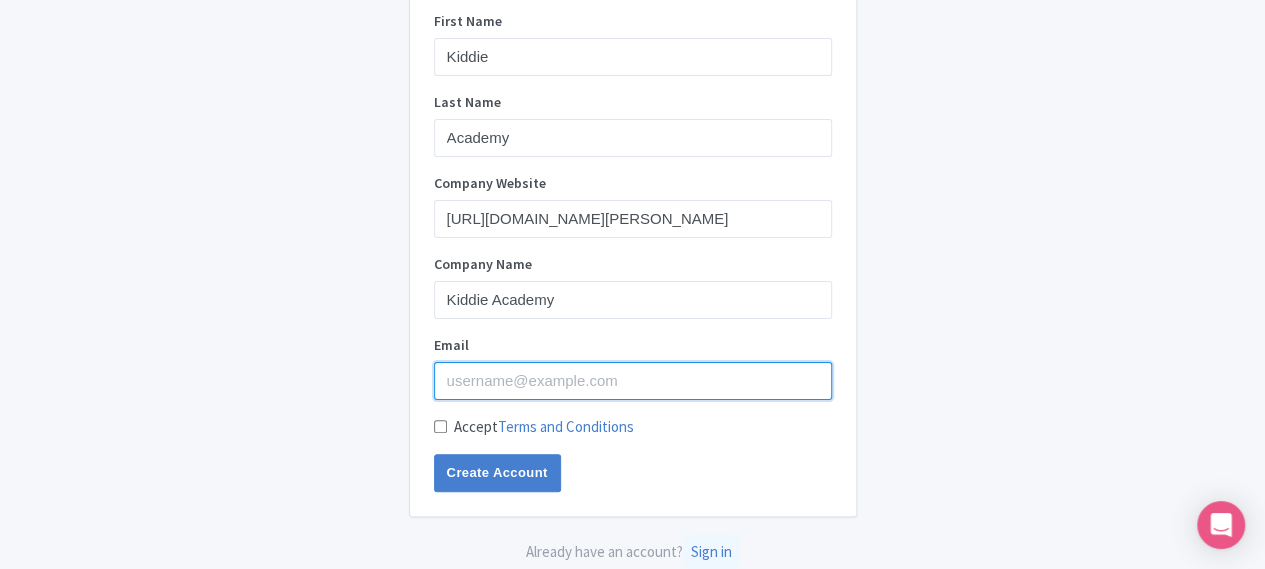 click on "Email" at bounding box center [633, 381] 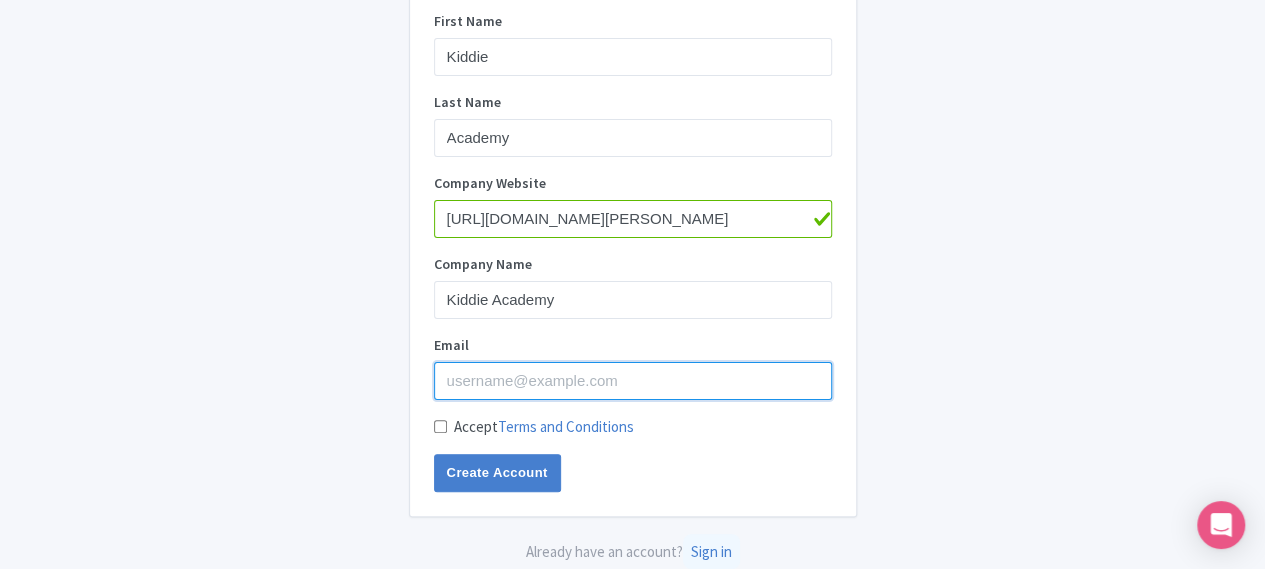 paste on "kiddieacademystaffordvirginia@gmail.com" 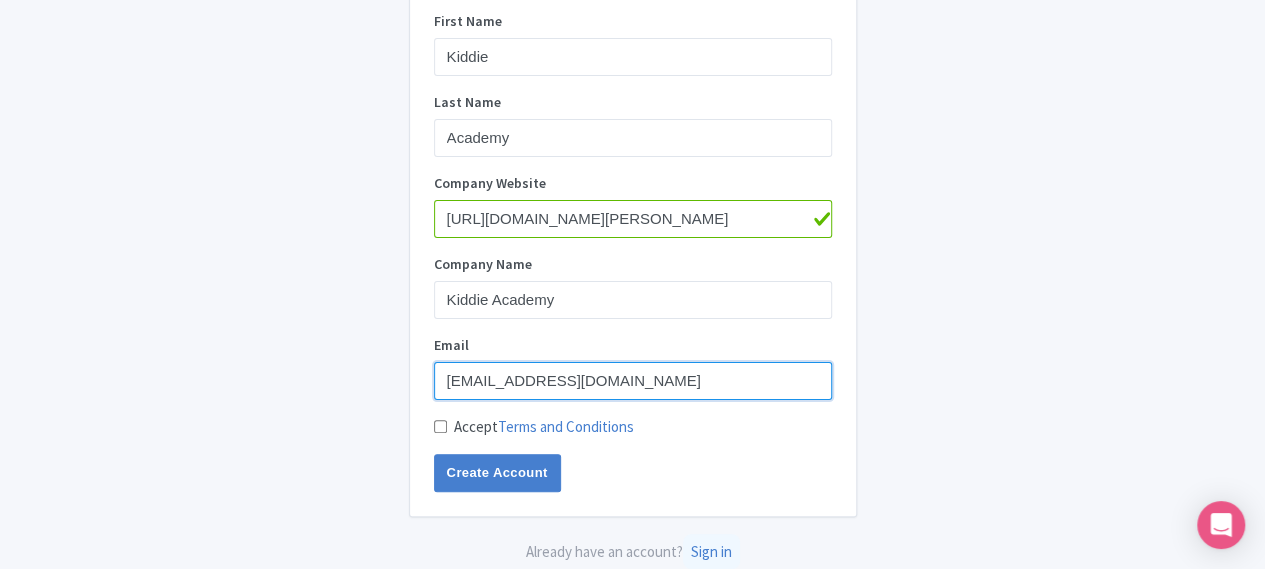 type on "kiddieacademystaffordvirginia@gmail.com" 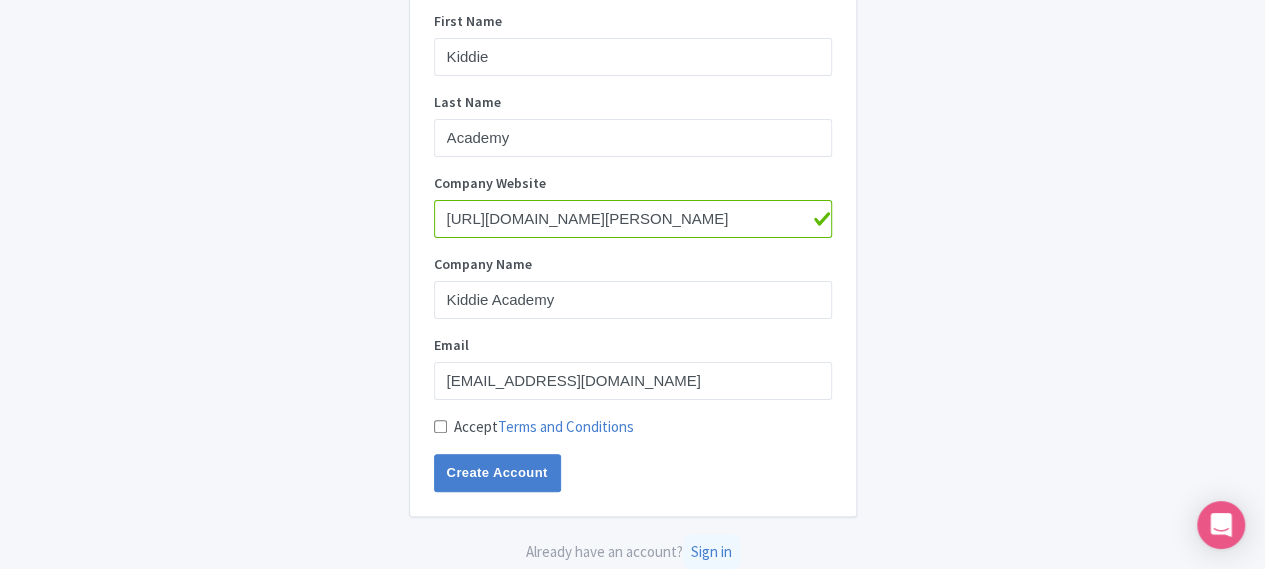 click on "Accept  Terms and Conditions" at bounding box center [440, 426] 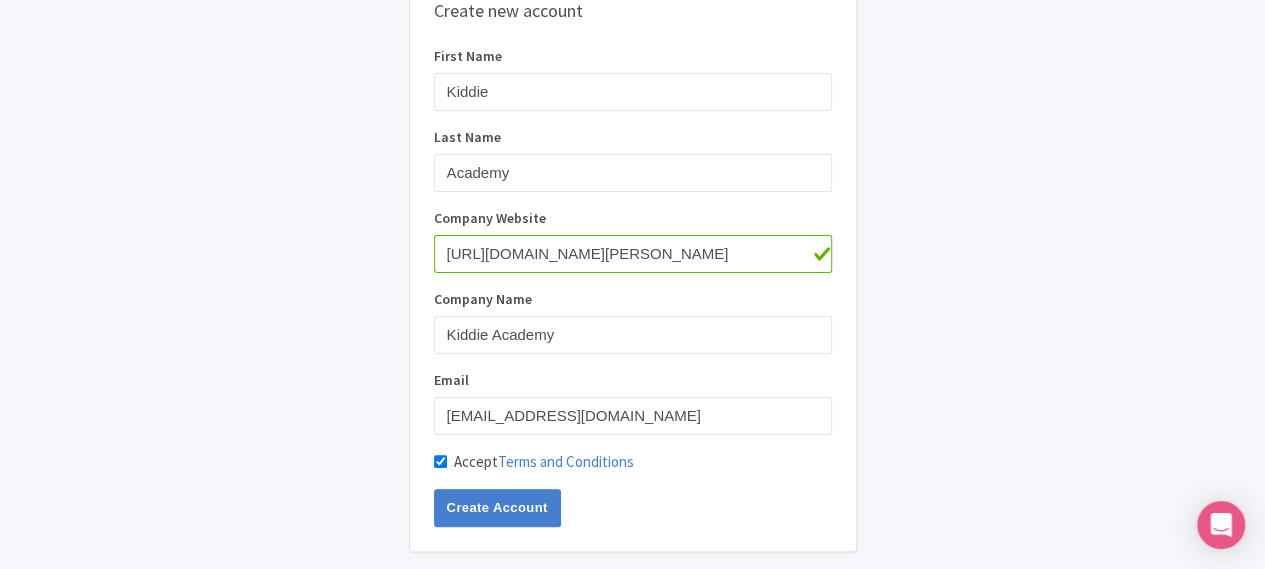 scroll, scrollTop: 68, scrollLeft: 0, axis: vertical 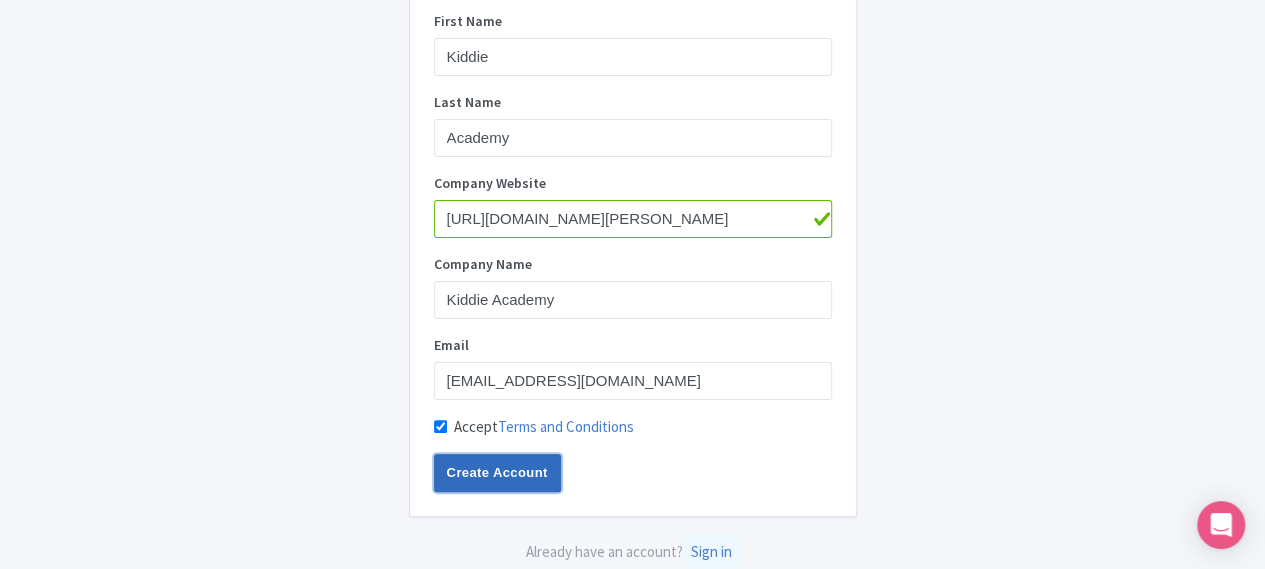 click on "Create Account" at bounding box center [497, 473] 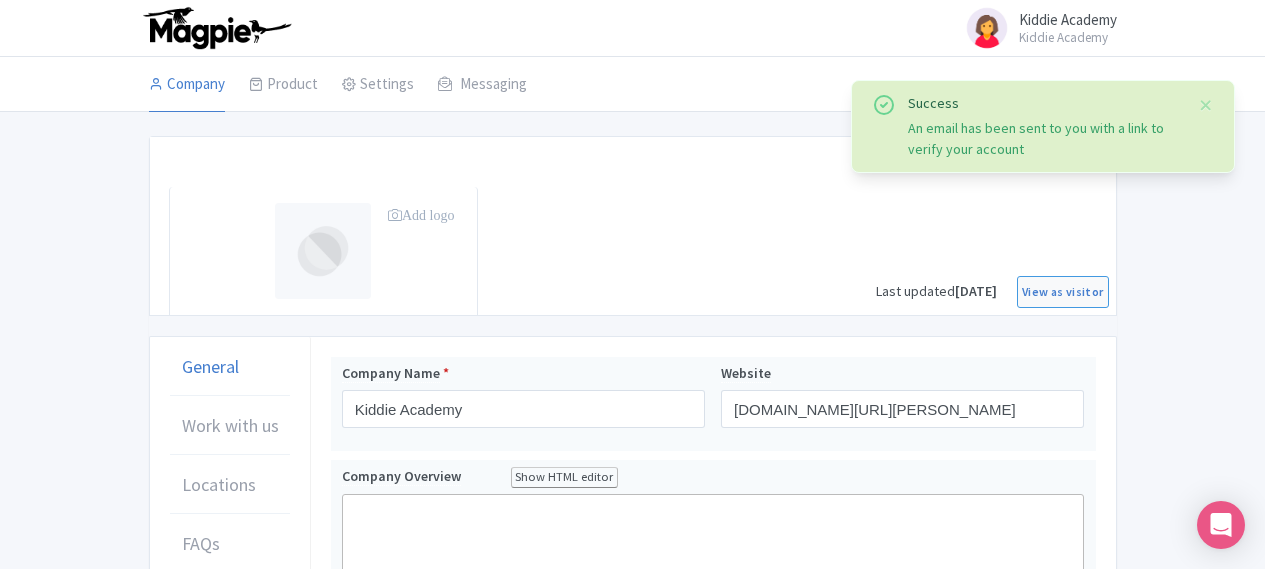scroll, scrollTop: 0, scrollLeft: 0, axis: both 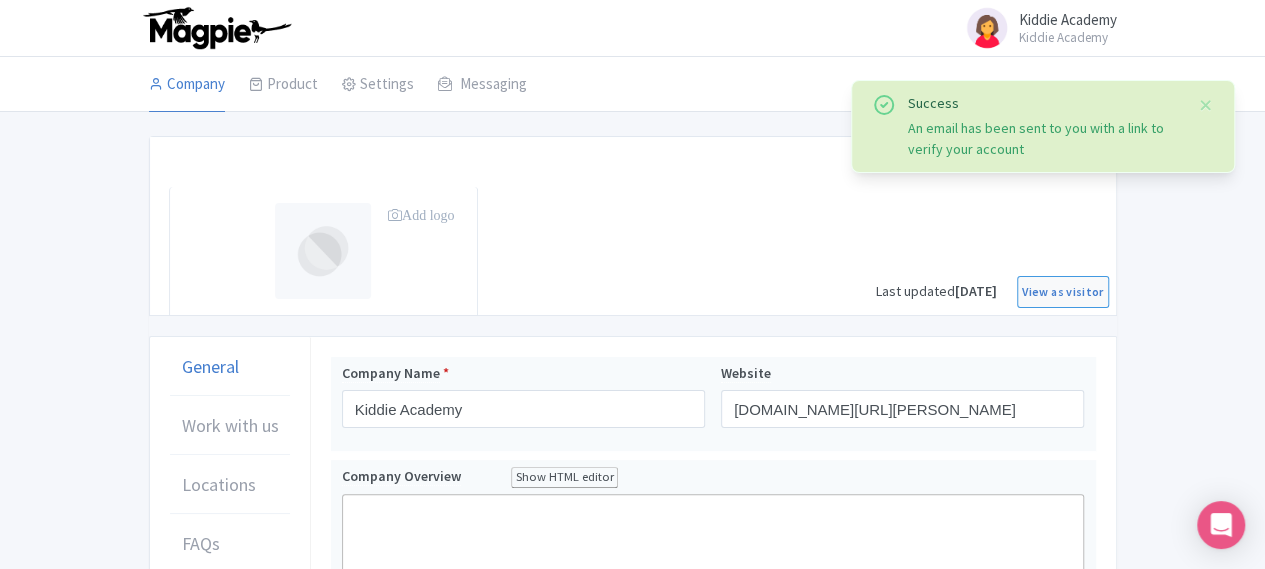 click on "Add logo" at bounding box center (421, 215) 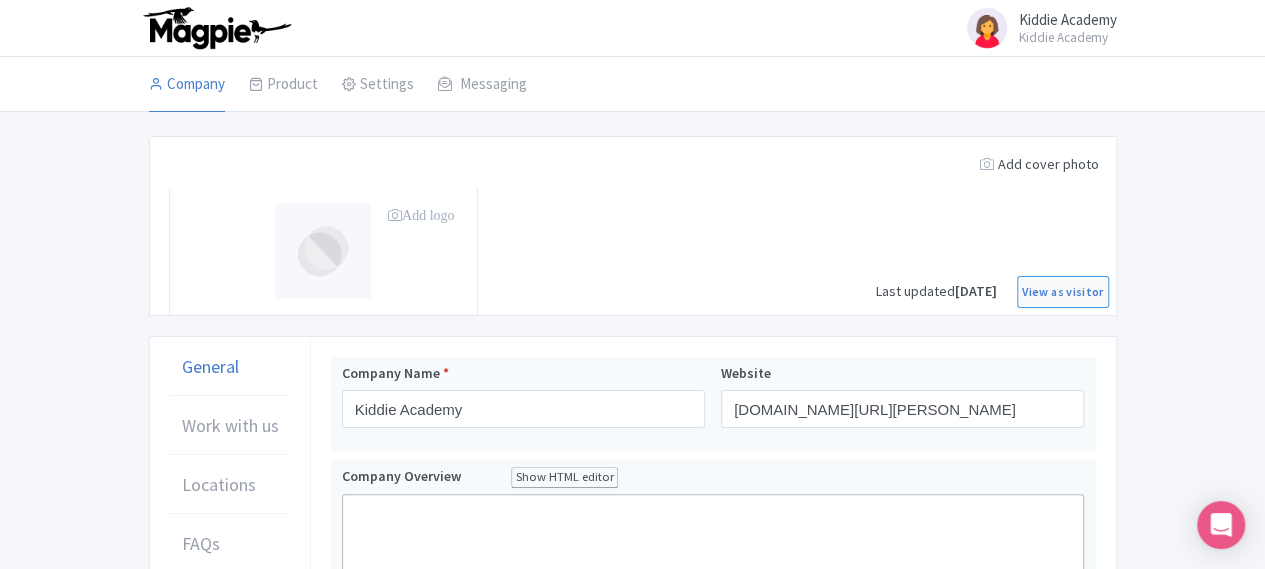 click on "Add logo" at bounding box center [421, 215] 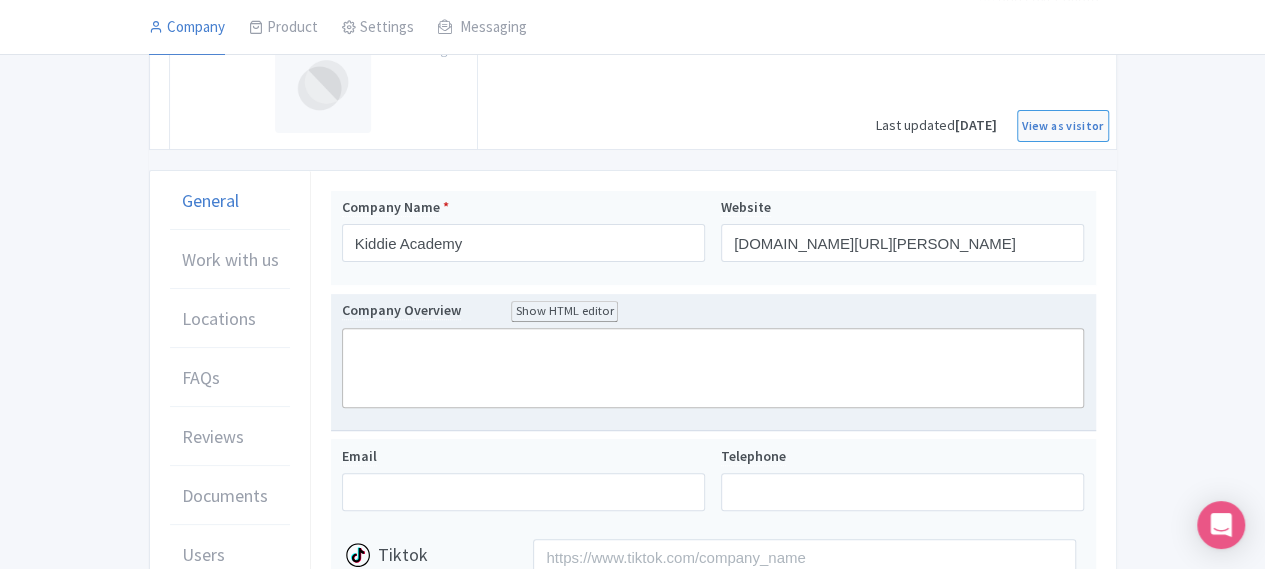 scroll, scrollTop: 233, scrollLeft: 0, axis: vertical 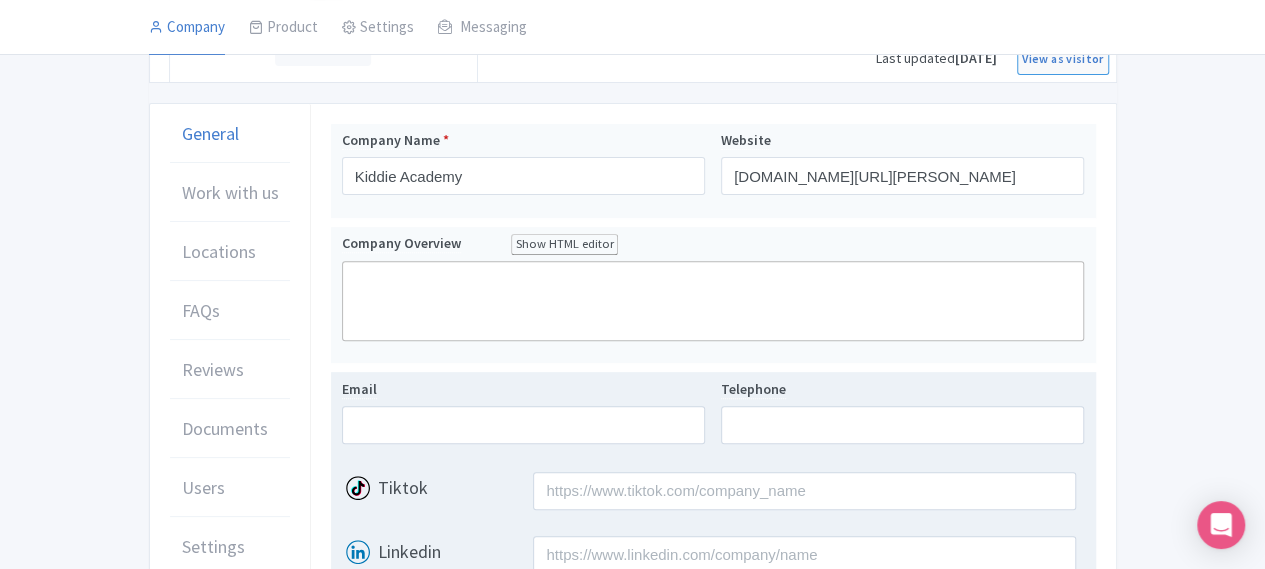 click 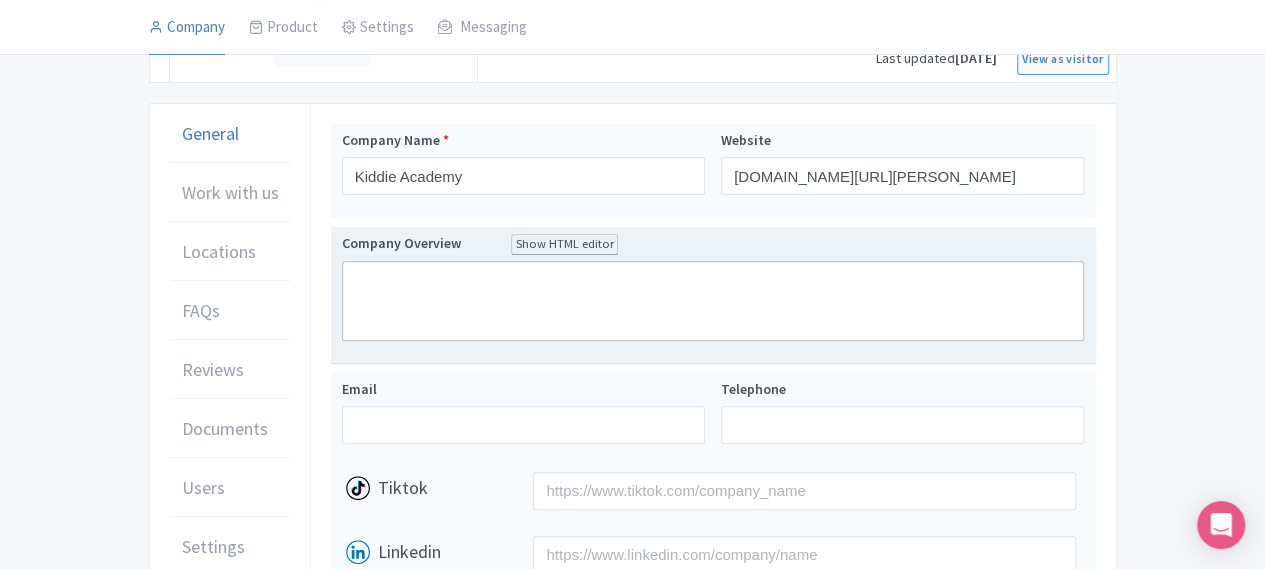click 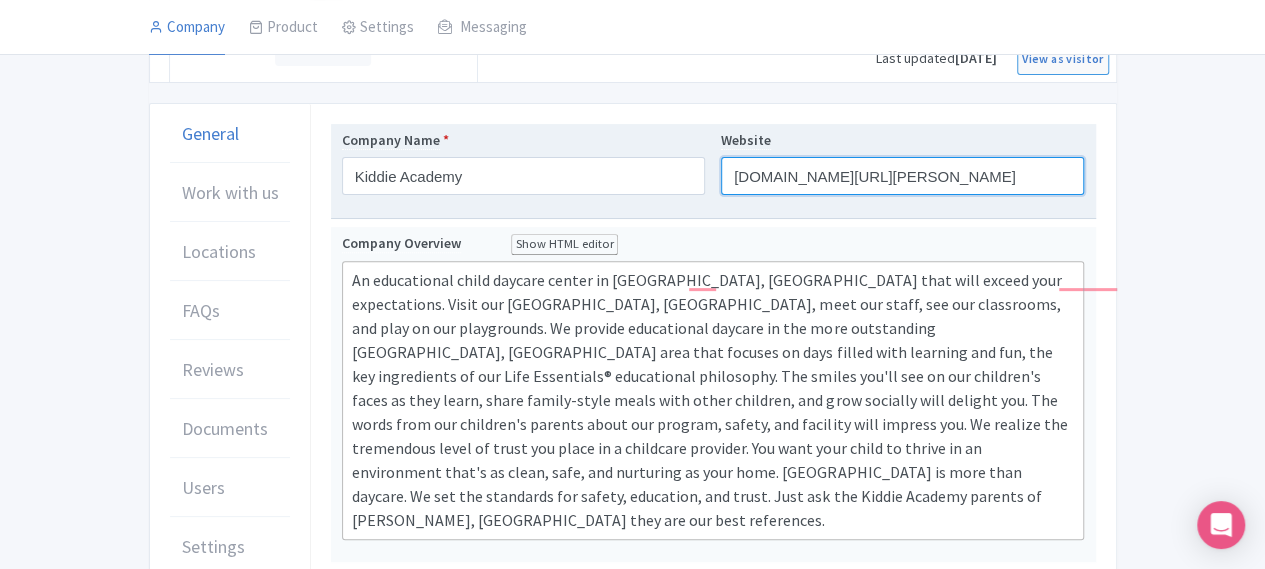 click on "kiddieacademy.com/academies/stafford" at bounding box center [902, 176] 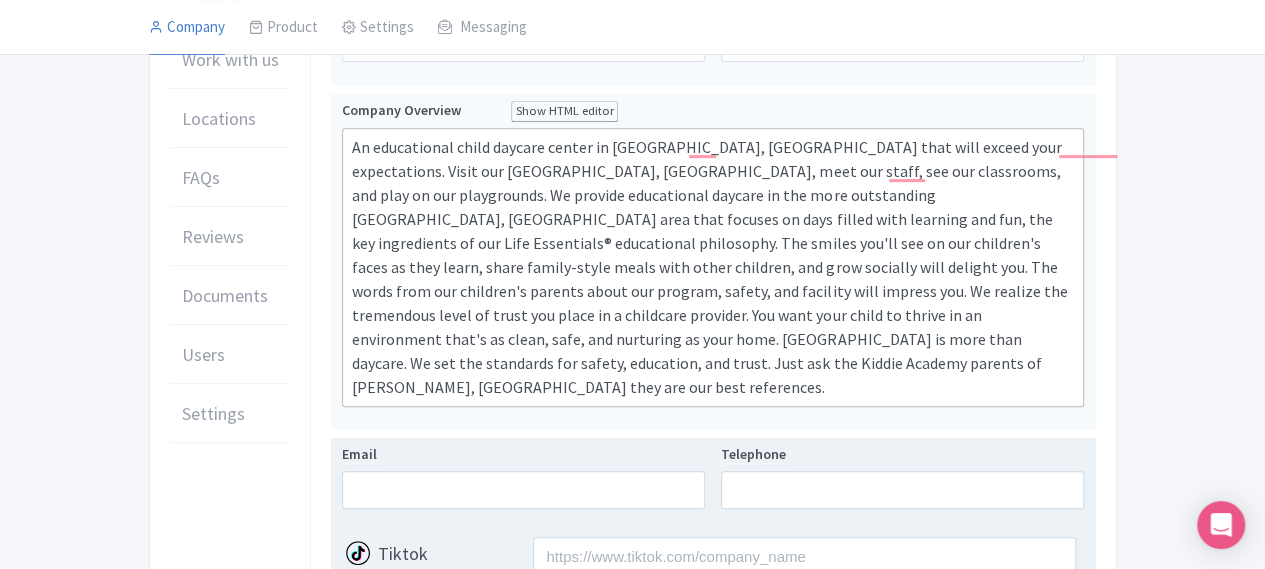 scroll, scrollTop: 433, scrollLeft: 0, axis: vertical 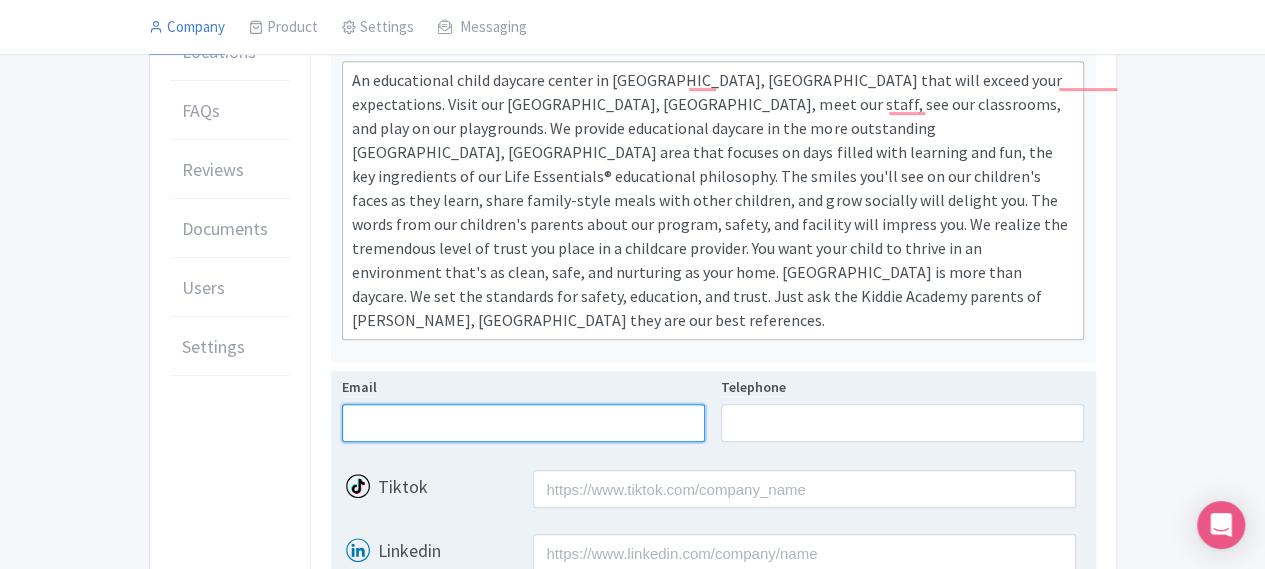 click on "Email" at bounding box center (523, 423) 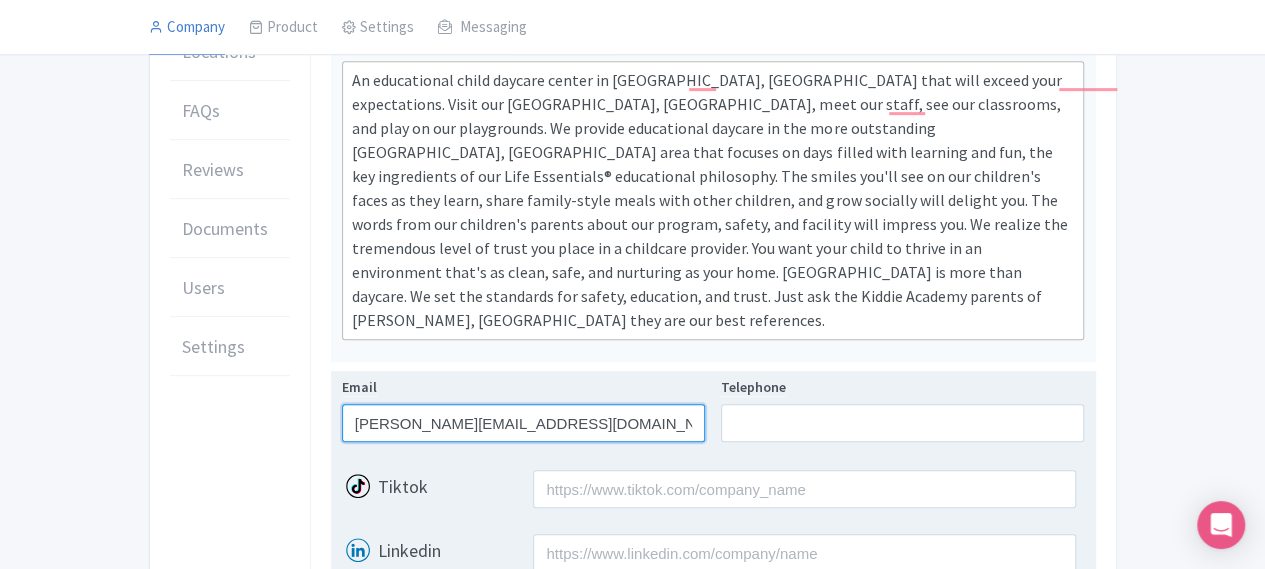 type on "hassan-saeed@hotmail.com" 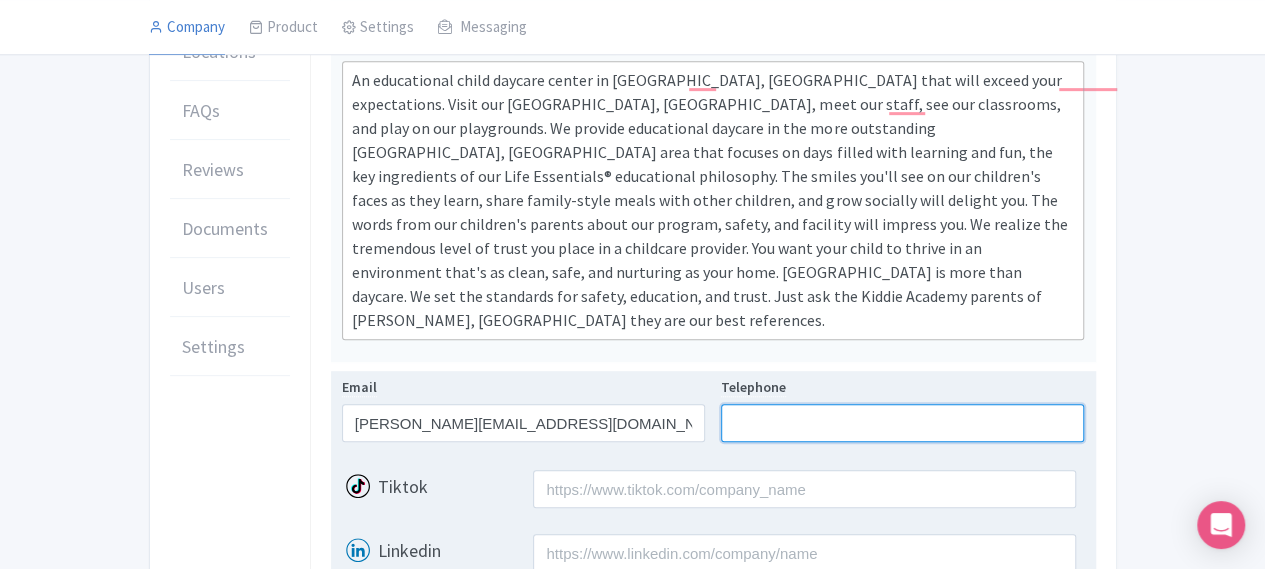 click on "Telephone" at bounding box center [902, 423] 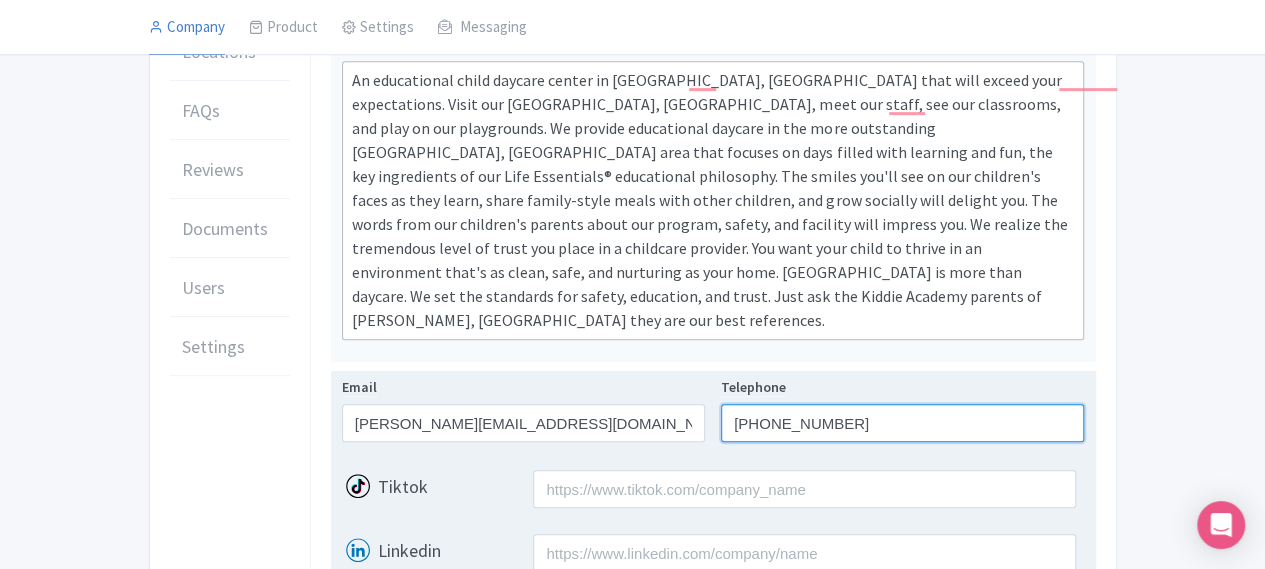 type on "540-628-8693" 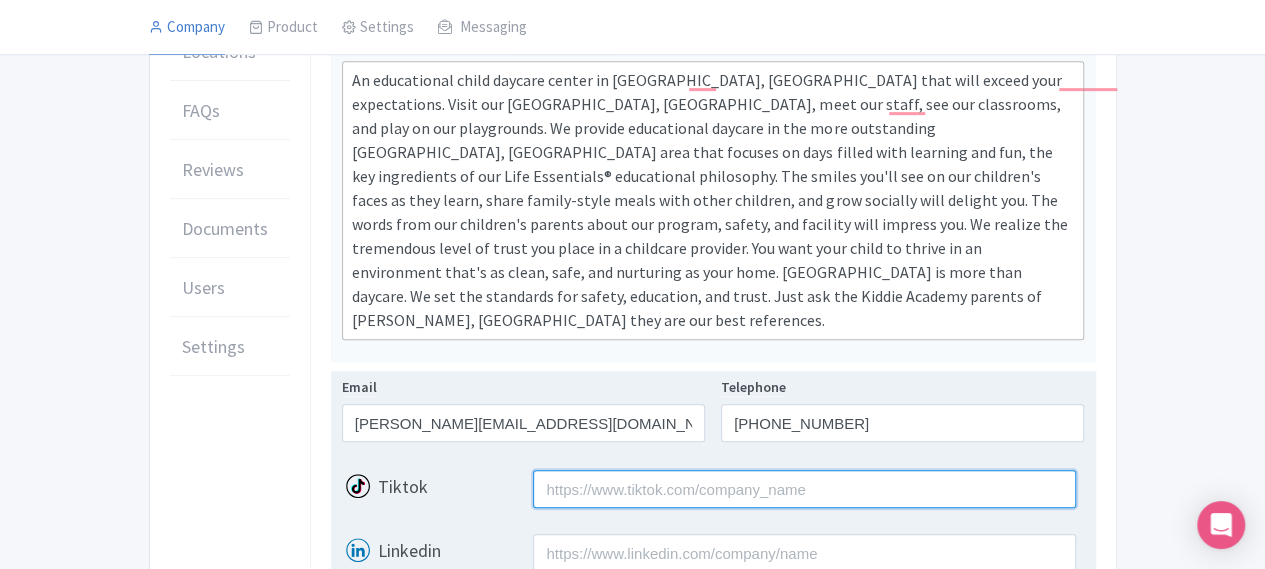 click on "Tiktok" at bounding box center (804, 489) 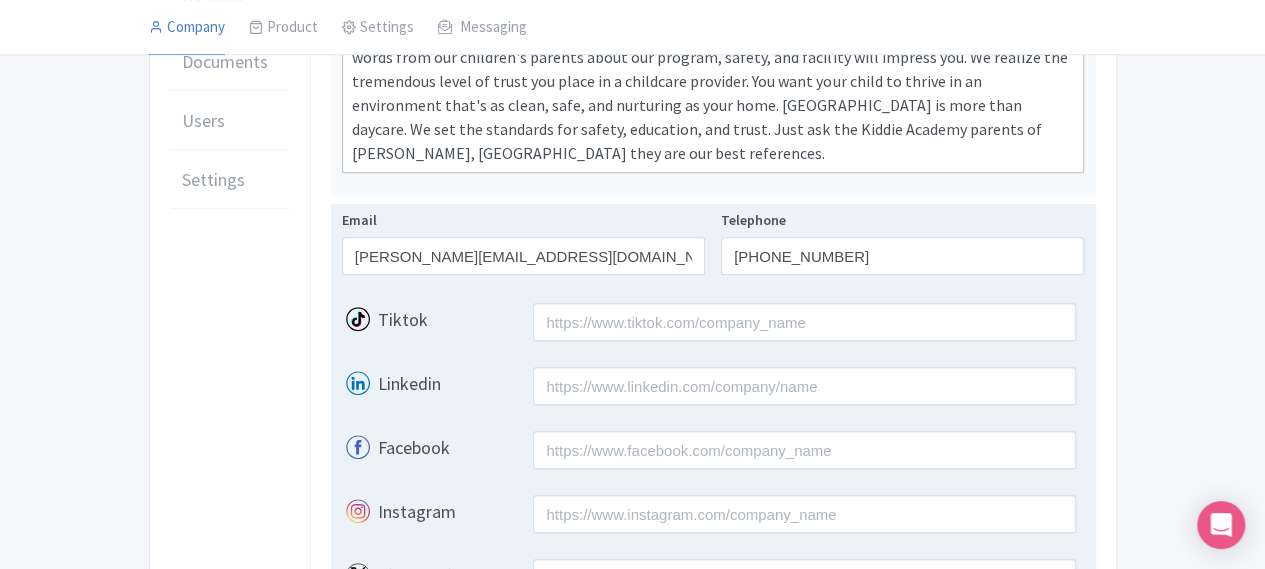 scroll, scrollTop: 666, scrollLeft: 0, axis: vertical 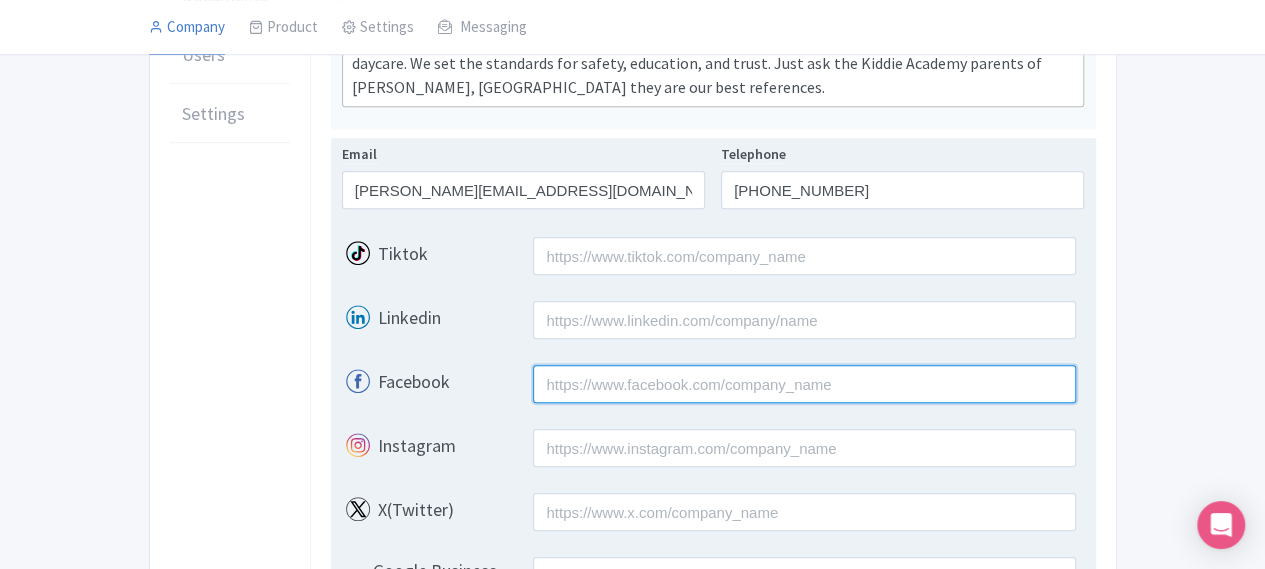 click on "Facebook" at bounding box center (804, 384) 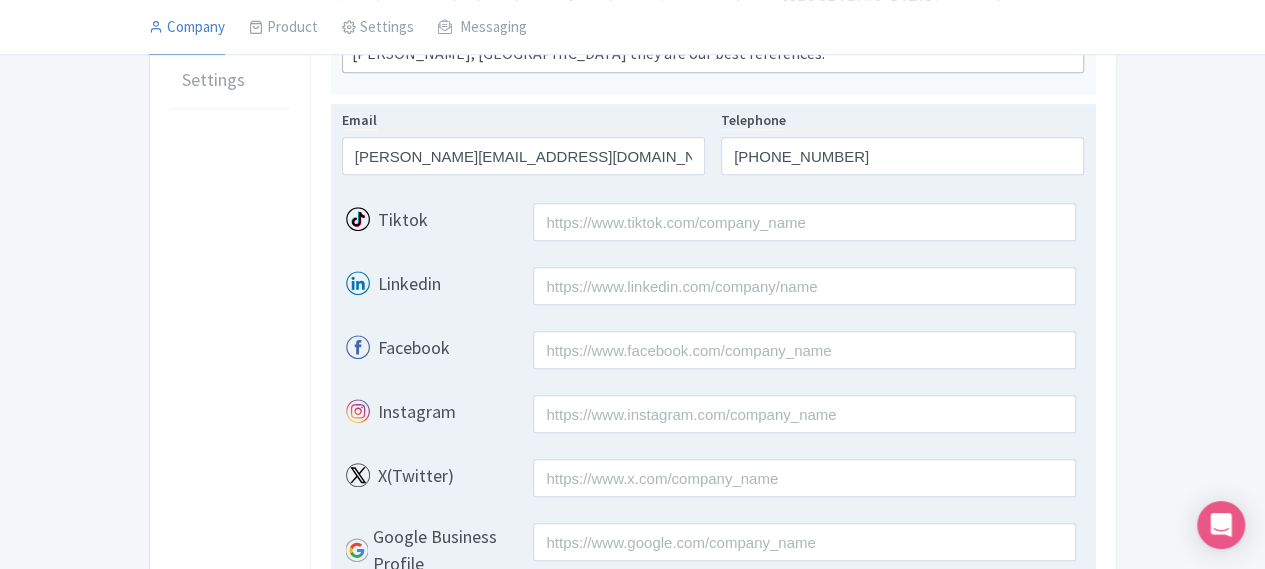 scroll, scrollTop: 766, scrollLeft: 0, axis: vertical 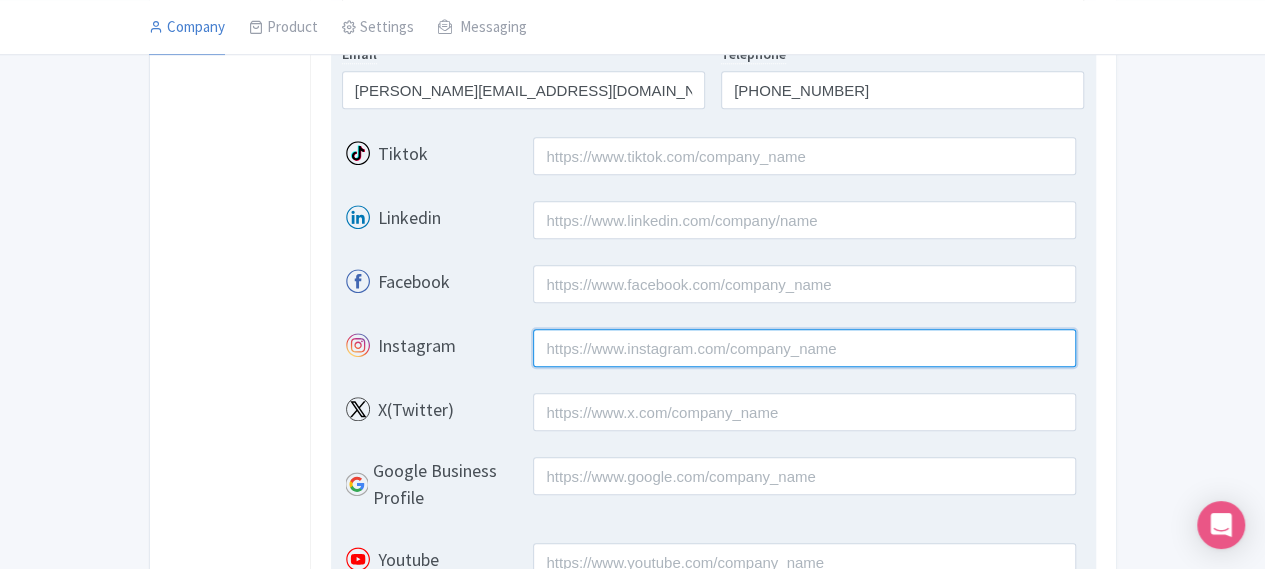 click on "Instagram" at bounding box center [804, 348] 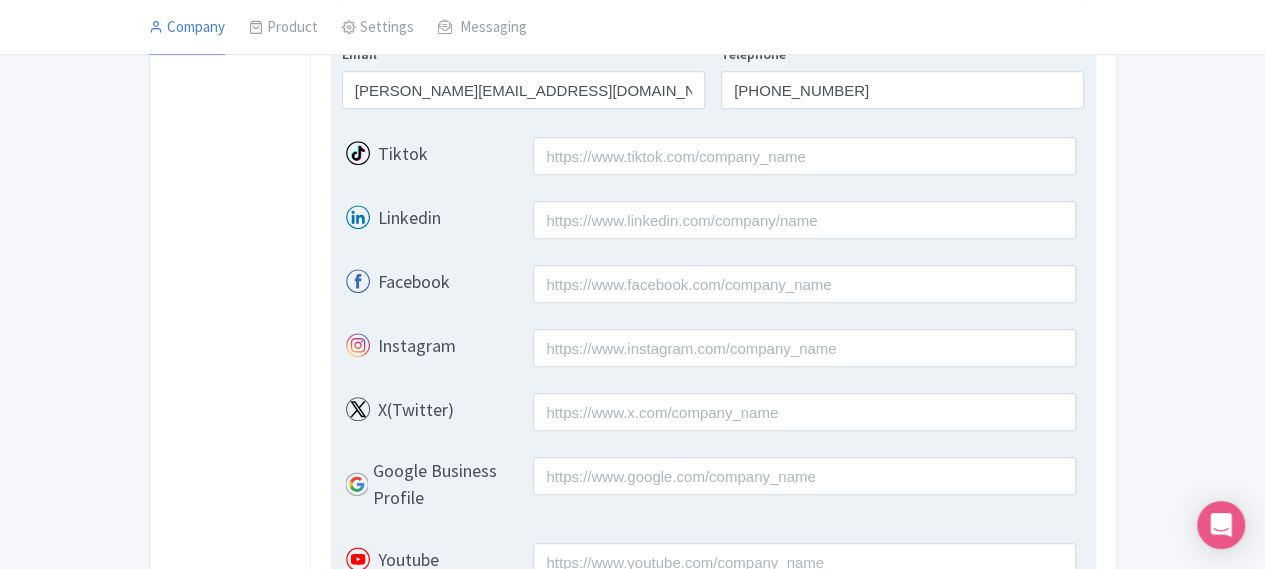 paste on "<div>https://www.instagram.com/KiddieAcademyofStafford/An educational child daycare center in Stafford, VA that will exceed your expectations. Visit our Stafford, VA Academy, meet our staff, see our classrooms, and play on our playgrounds. We provide educational daycare in the more outstanding Stafford, VA area that focuses on days filled with learning and fun, the key ingredients of our Life Essentials® educational philosophy. The smiles you'll see on our children's faces as they learn, share family-style meals with other children, and grow socially will delight you. The words from our children's parents about our program, safety, and facility will impress you. We realize the tremendous level of trust you place in a childcare provider. You want your child to thrive in an environment that's as clean, safe, and nurturing as your home. Kiddie Academy is more than daycare. We set the standards for safety, education, and trust. Just ask the Kiddie Academy parents of Stafford, VA they are our best references.</..." 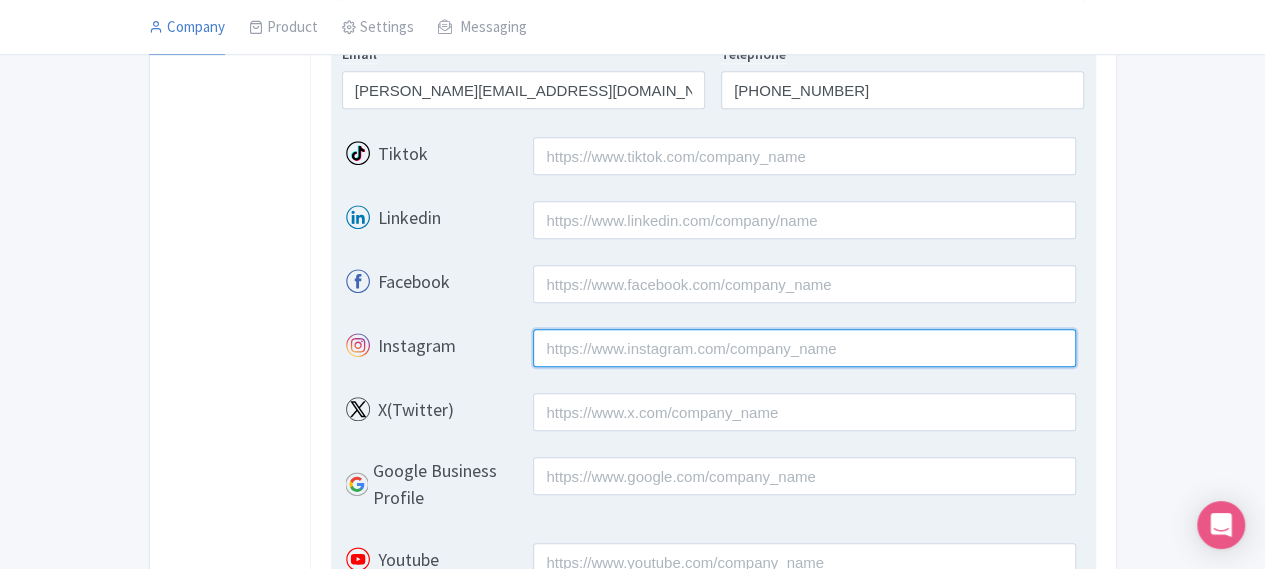 click on "Instagram" at bounding box center [804, 348] 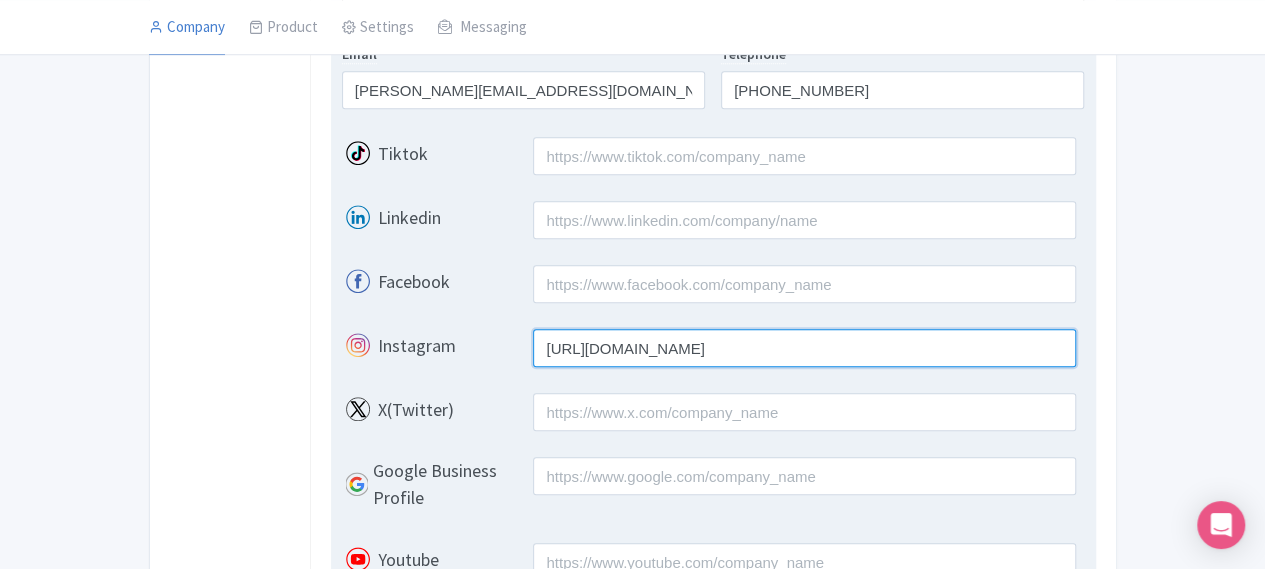type on "https://www.instagram.com/KiddieAcademyofStafford/" 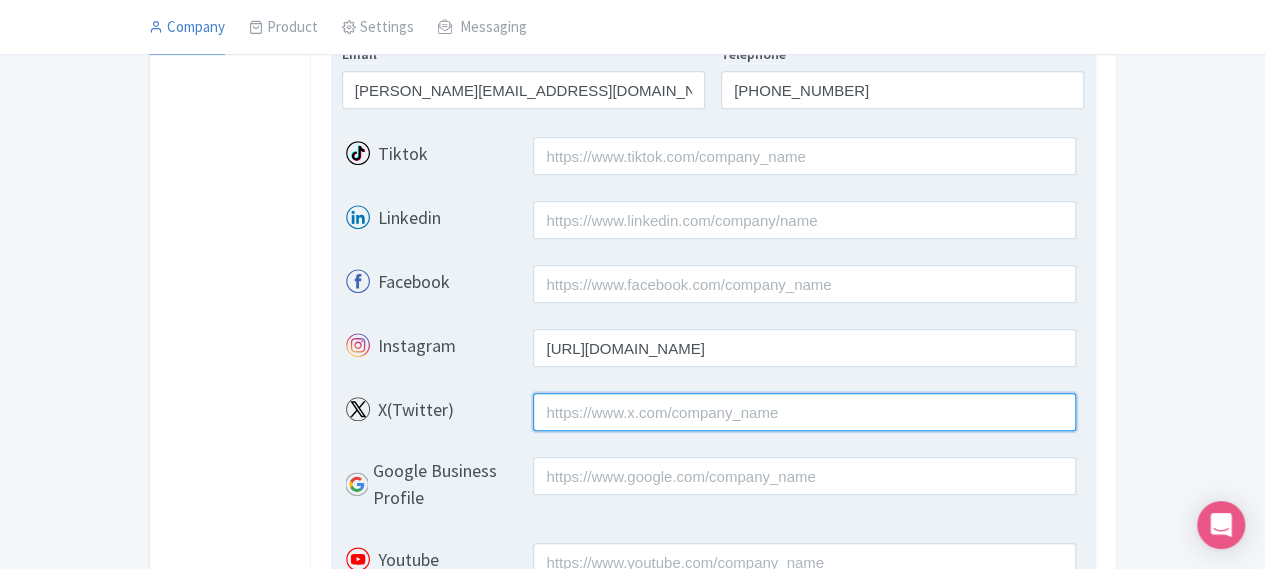 click on "X(Twitter)" at bounding box center (804, 412) 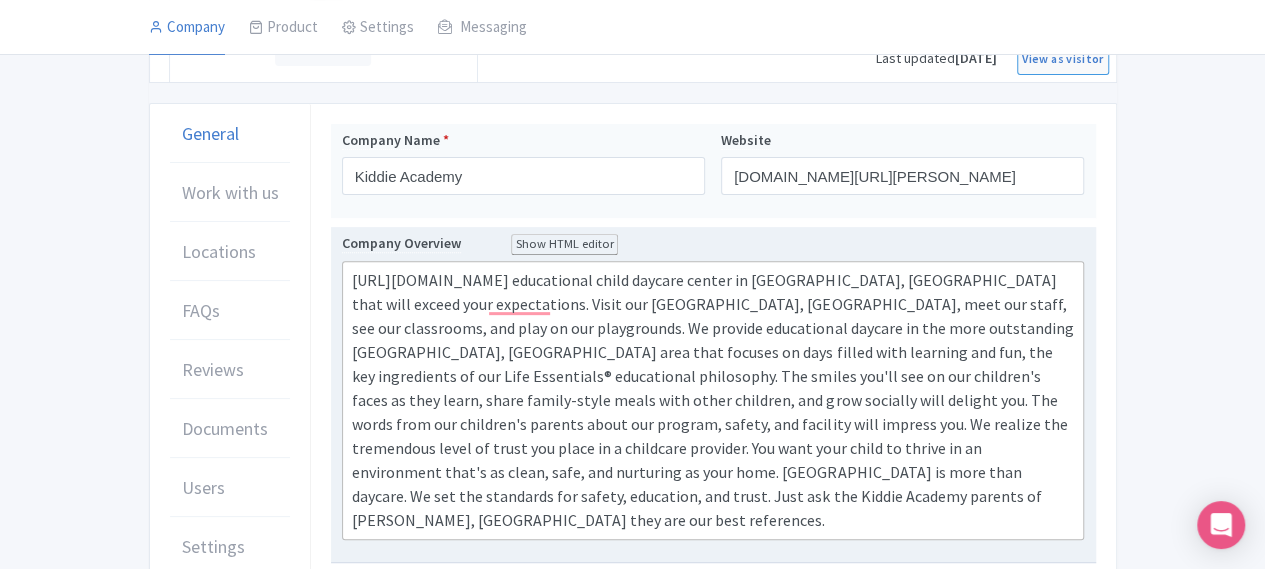 scroll, scrollTop: 200, scrollLeft: 0, axis: vertical 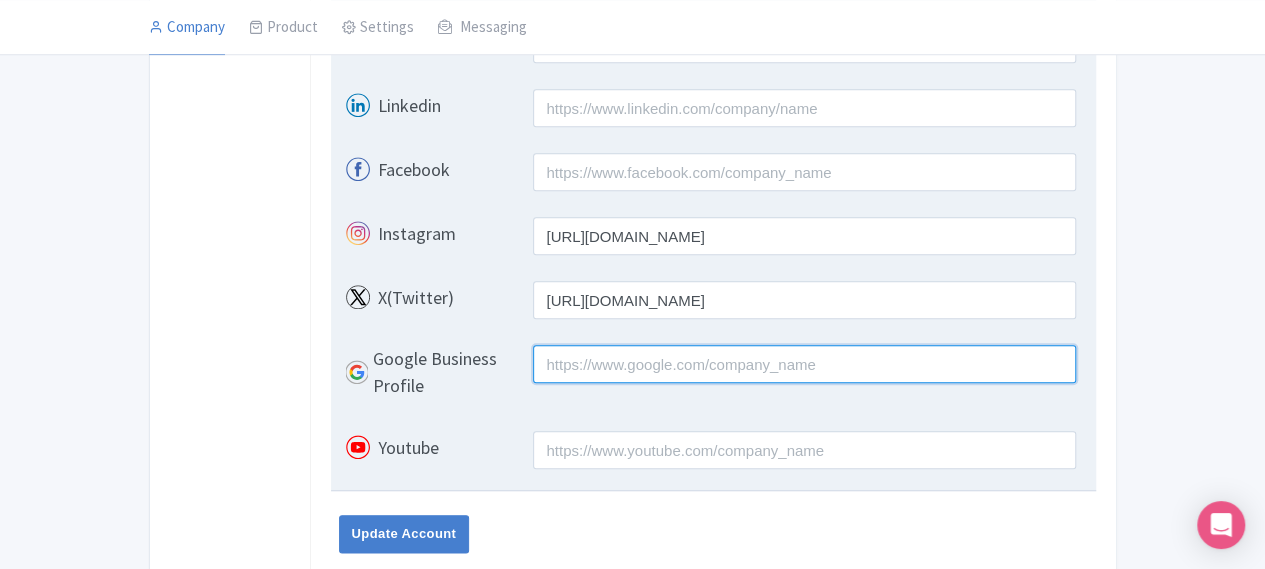 click on "Google Business Profile" at bounding box center [804, 364] 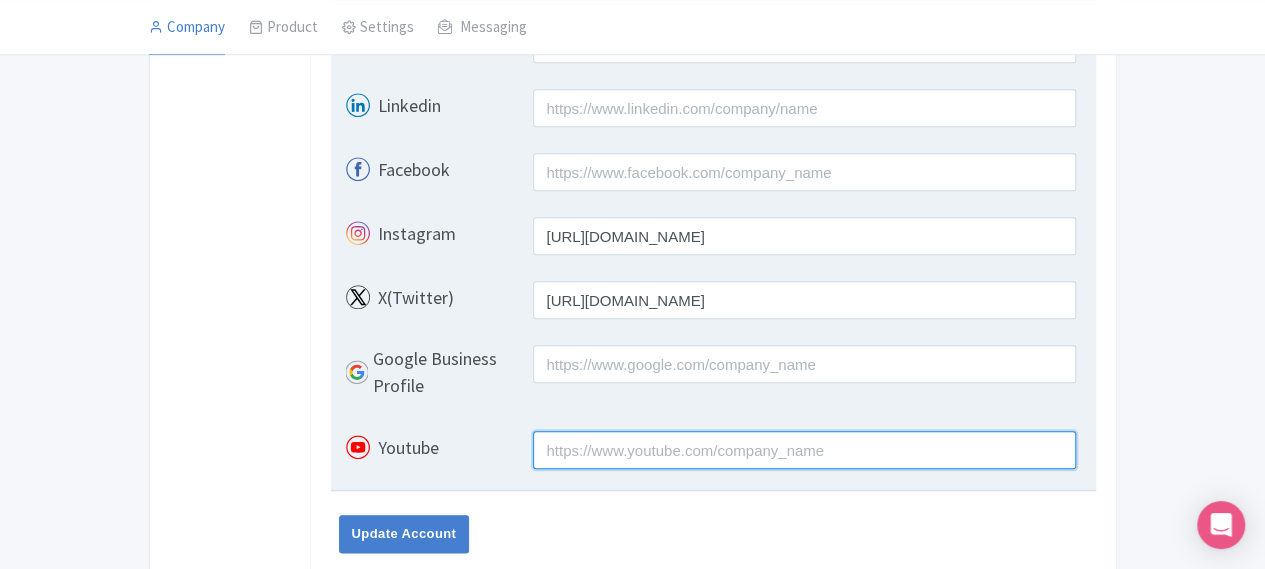 click on "Youtube" at bounding box center [804, 450] 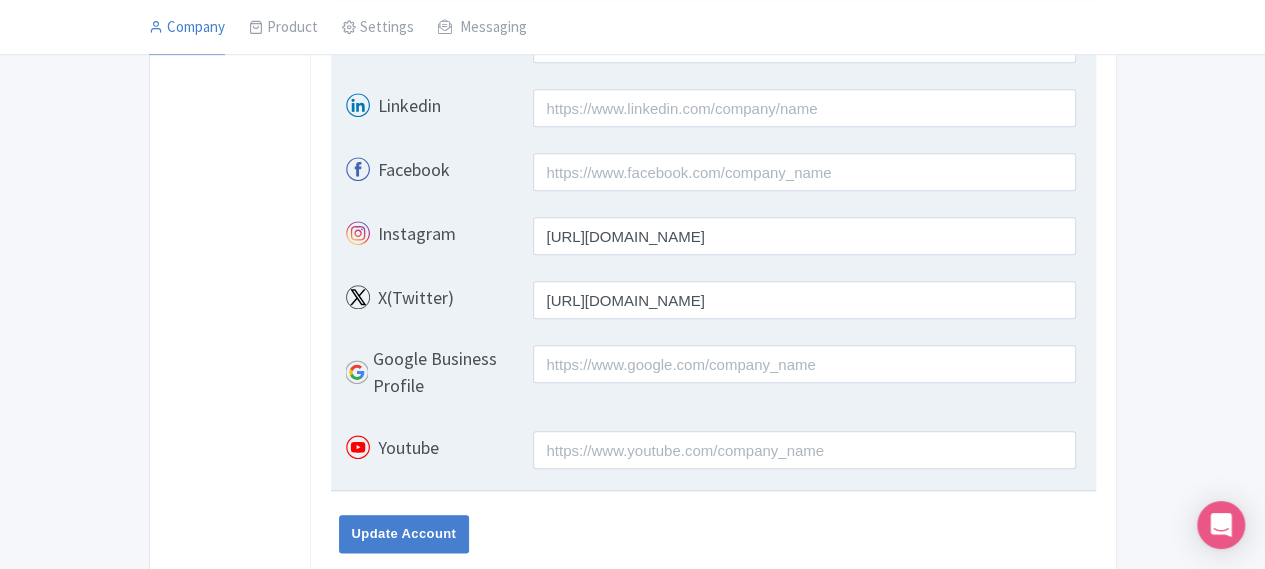 paste on "<div>https://www.youtube.com/user/CommunityBeginsHerehttps://www.instagram.com/KiddieAcademyofStafford/An educational child daycare center in Stafford, VA that will exceed your expectations. Visit our Stafford, VA Academy, meet our staff, see our classrooms, and play on our playgrounds. We provide educational daycare in the more outstanding Stafford, VA area that focuses on days filled with learning and fun, the key ingredients of our Life Essentials® educational philosophy. The smiles you'll see on our children's faces as they learn, share family-style meals with other children, and grow socially will delight you. The words from our children's parents about our program, safety, and facility will impress you. We realize the tremendous level of trust you place in a childcare provider. You want your child to thrive in an environment that's as clean, safe, and nurturing as your home. Kiddie Academy is more than daycare. We set the standards for safety, education, and trust. Just ask the Kiddie Academy parents..." 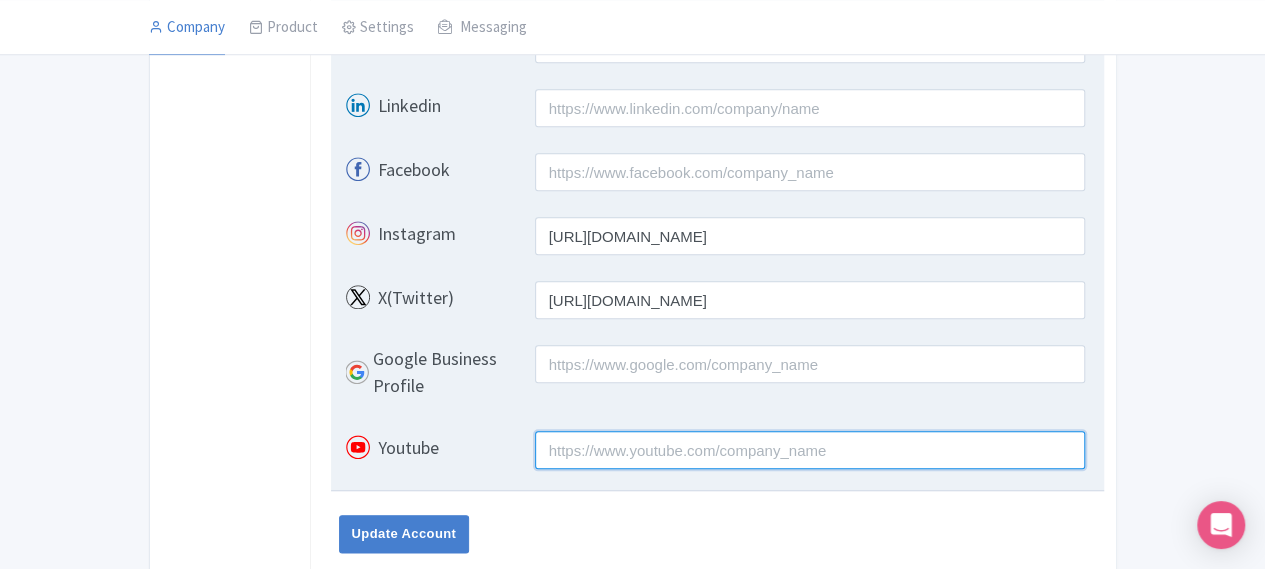 click on "Youtube" at bounding box center [809, 450] 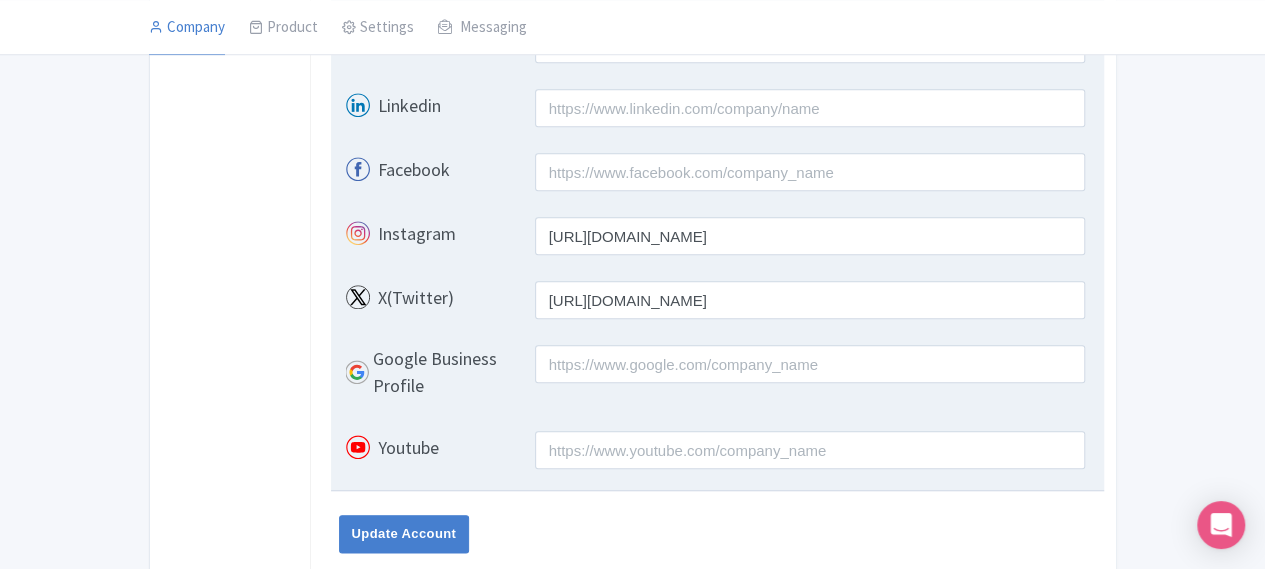 paste on "<div>https://www.youtube.com/user/CommunityBeginsHerehttps://www.youtube.com/user/CommunityBeginsHerehttps://www.instagram.com/KiddieAcademyofStafford/An educational child daycare center in Stafford, VA that will exceed your expectations. Visit our Stafford, VA Academy, meet our staff, see our classrooms, and play on our playgrounds. We provide educational daycare in the more outstanding Stafford, VA area that focuses on days filled with learning and fun, the key ingredients of our Life Essentials® educational philosophy. The smiles you'll see on our children's faces as they learn, share family-style meals with other children, and grow socially will delight you. The words from our children's parents about our program, safety, and facility will impress you. We realize the tremendous level of trust you place in a childcare provider. You want your child to thrive in an environment that's as clean, safe, and nurturing as your home. Kiddie Academy is more than daycare. We set the standards for safety, education..." 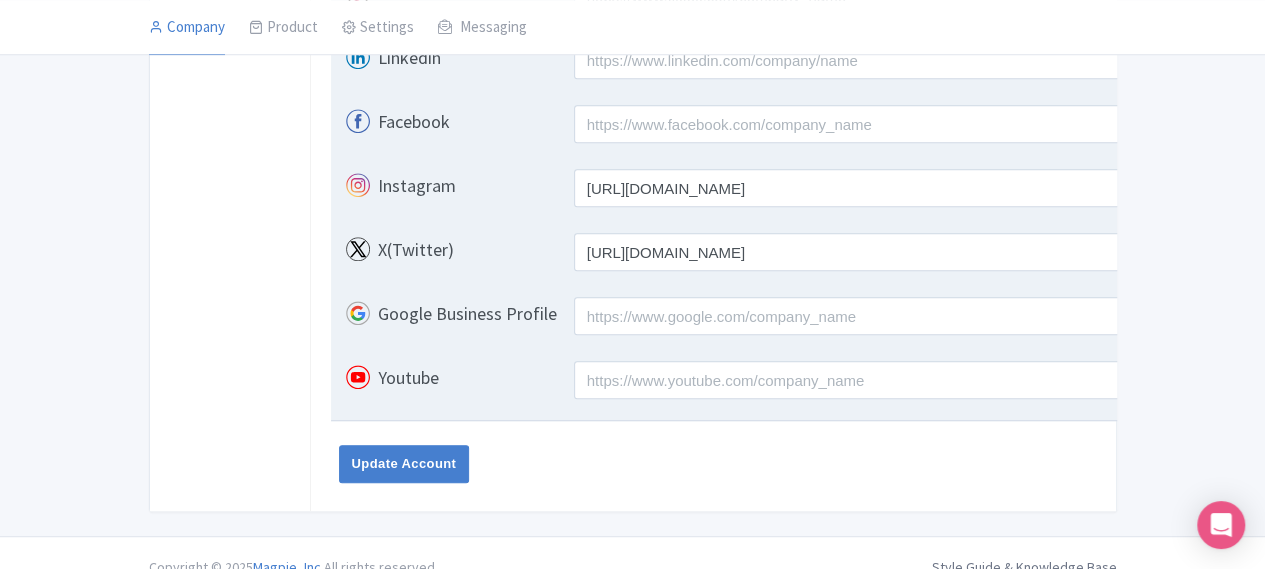 scroll, scrollTop: 854, scrollLeft: 0, axis: vertical 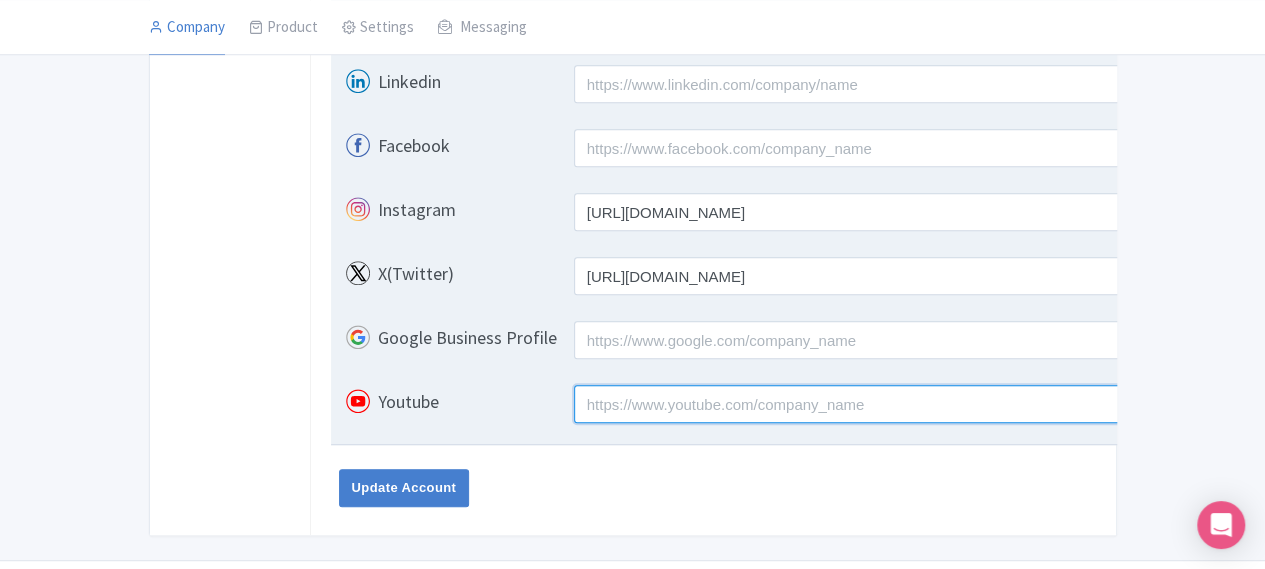 click on "Youtube" at bounding box center [906, 404] 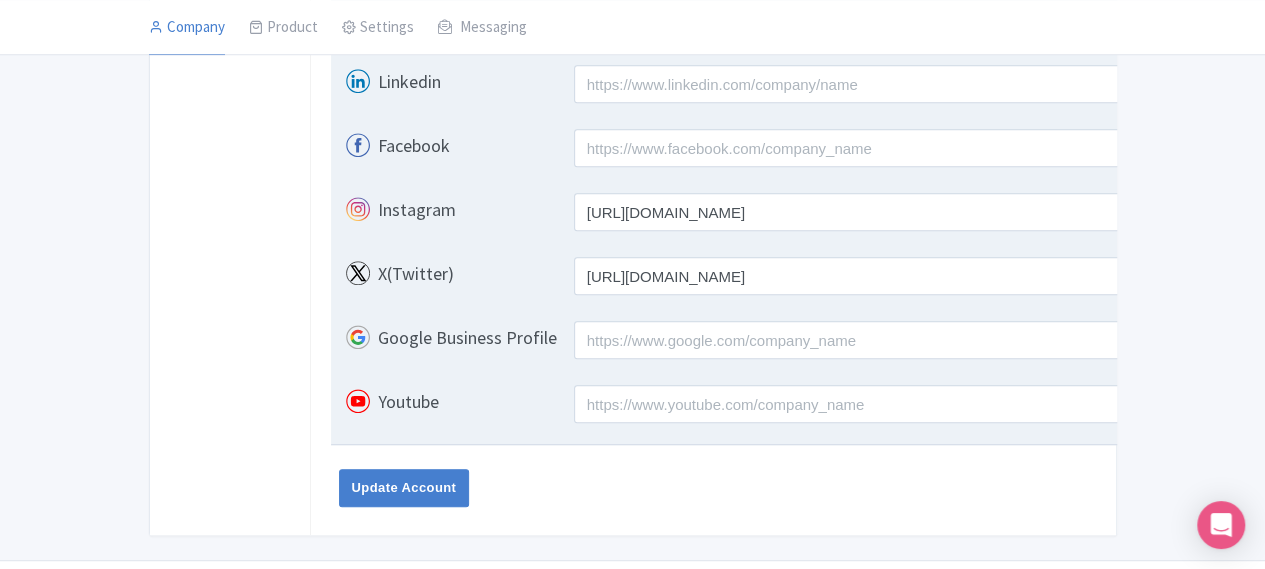 paste on "<div>https://www.youtube.com/user/CommunityBeginsHerehttps://www.youtube.com/user/CommunityBeginsHerehttps://www.youtube.com/user/CommunityBeginsHerehttps://www.instagram.com/KiddieAcademyofStafford/An educational child daycare center in Stafford, VA that will exceed your expectations. Visit our Stafford, VA Academy, meet our staff, see our classrooms, and play on our playgrounds. We provide educational daycare in the more outstanding Stafford, VA area that focuses on days filled with learning and fun, the key ingredients of our Life Essentials® educational philosophy. The smiles you'll see on our children's faces as they learn, share family-style meals with other children, and grow socially will delight you. The words from our children's parents about our program, safety, and facility will impress you. We realize the tremendous level of trust you place in a childcare provider. You want your child to thrive in an environment that's as clean, safe, and nurturing as your home. Kiddie Academy is more than day..." 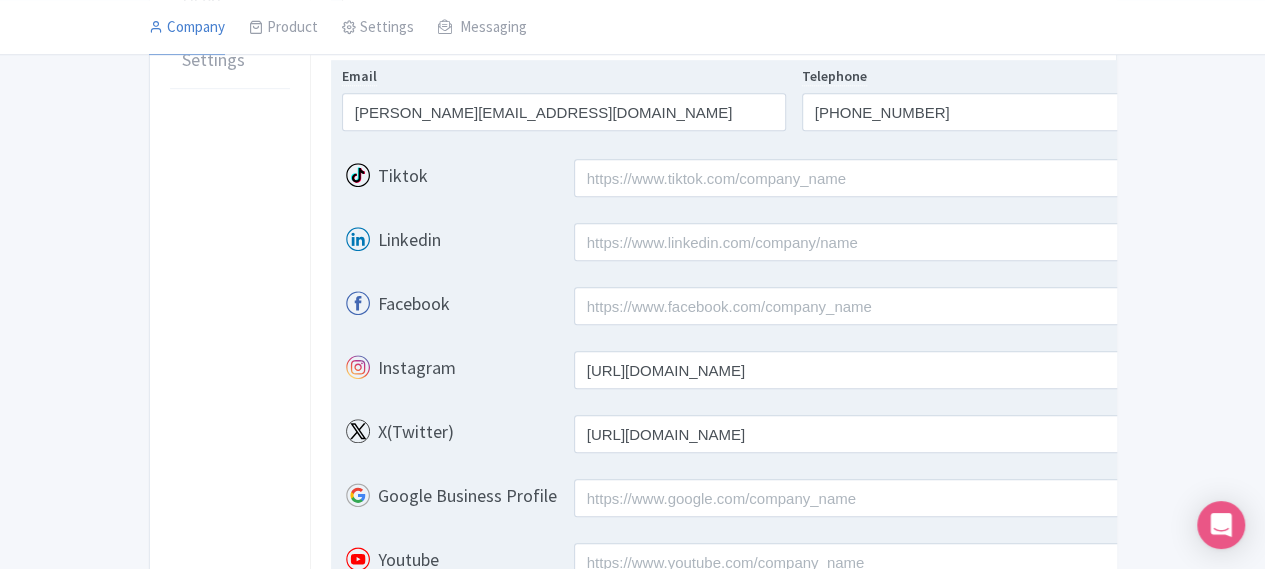 scroll, scrollTop: 854, scrollLeft: 0, axis: vertical 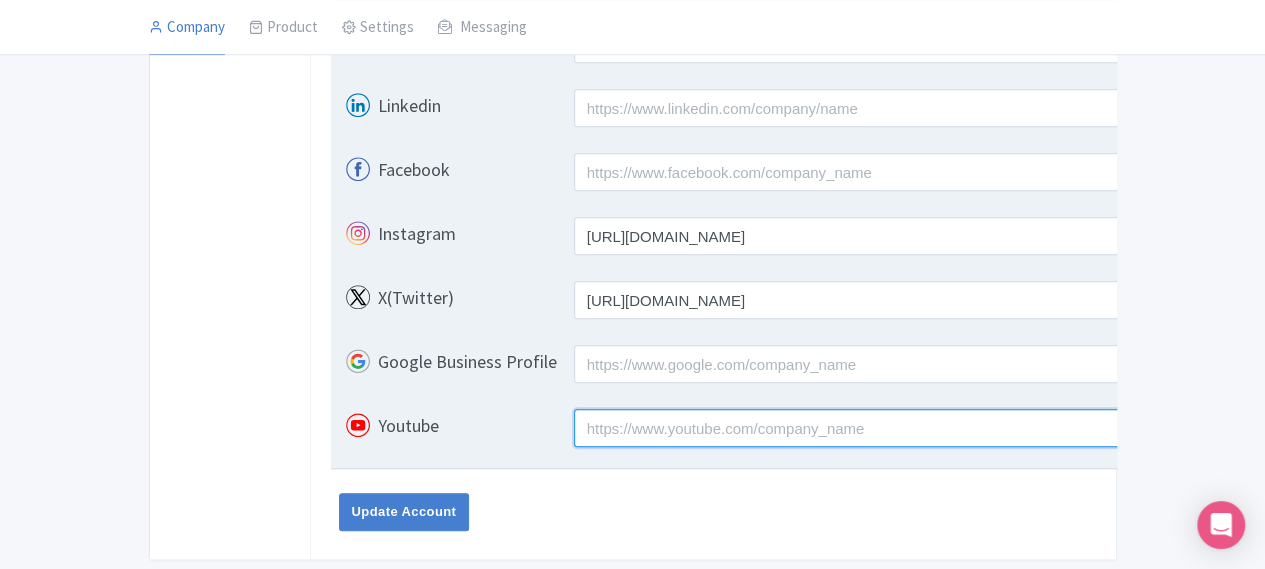 click on "Youtube" at bounding box center [906, 428] 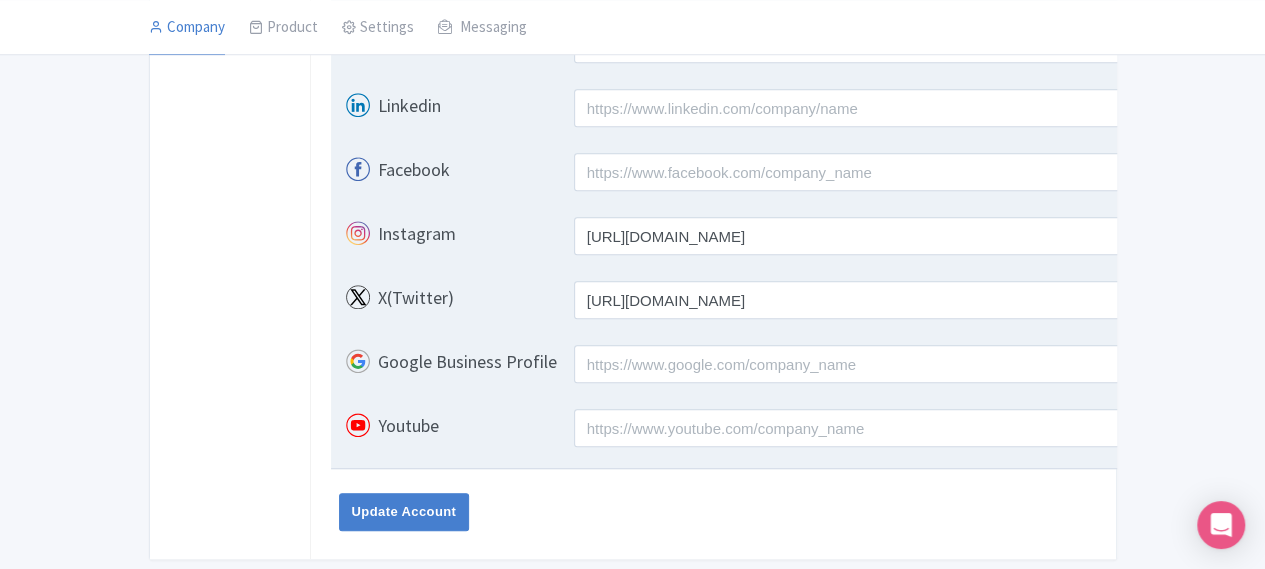 paste on "<div>https://www.youtube.com/user/CommunityBeginsHerehttps://www.youtube.com/user/CommunityBeginsHerehttps://www.youtube.com/user/CommunityBeginsHerehttps://www.youtube.com/user/CommunityBeginsHerehttps://www.instagram.com/KiddieAcademyofStafford/An educational child daycare center in Stafford, VA that will exceed your expectations. Visit our Stafford, VA Academy, meet our staff, see our classrooms, and play on our playgrounds. We provide educational daycare in the more outstanding Stafford, VA area that focuses on days filled with learning and fun, the key ingredients of our Life Essentials® educational philosophy. The smiles you'll see on our children's faces as they learn, share family-style meals with other children, and grow socially will delight you. The words from our children's parents about our program, safety, and facility will impress you. We realize the tremendous level of trust you place in a childcare provider. You want your child to thrive in an environment that's as clean, safe, and nurturi..." 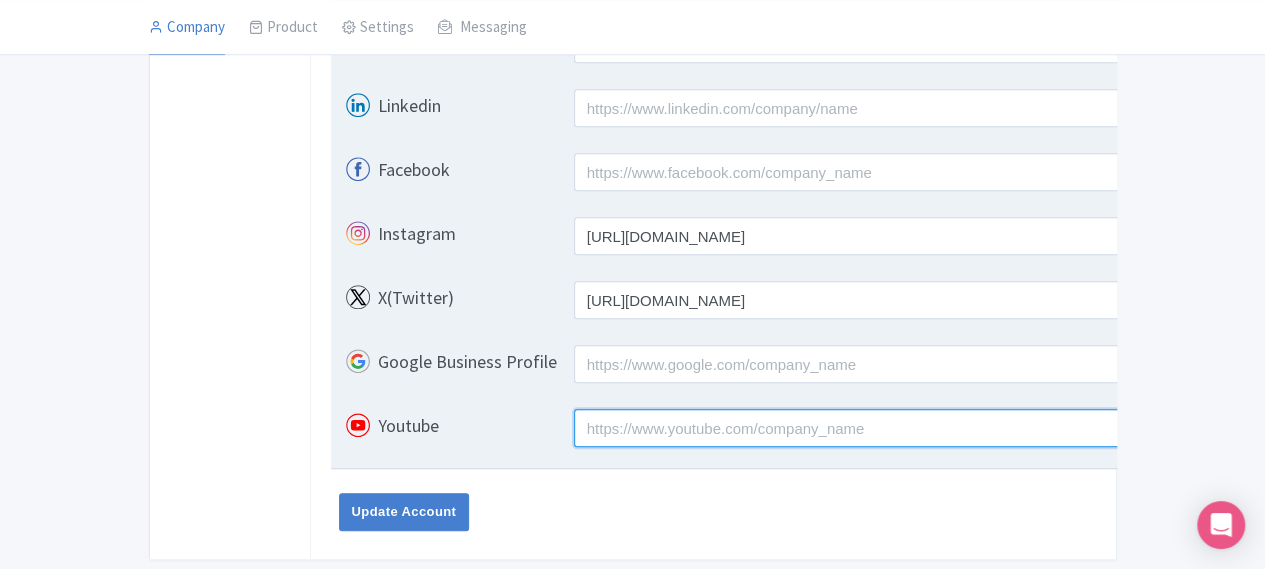 click on "Youtube" at bounding box center (906, 428) 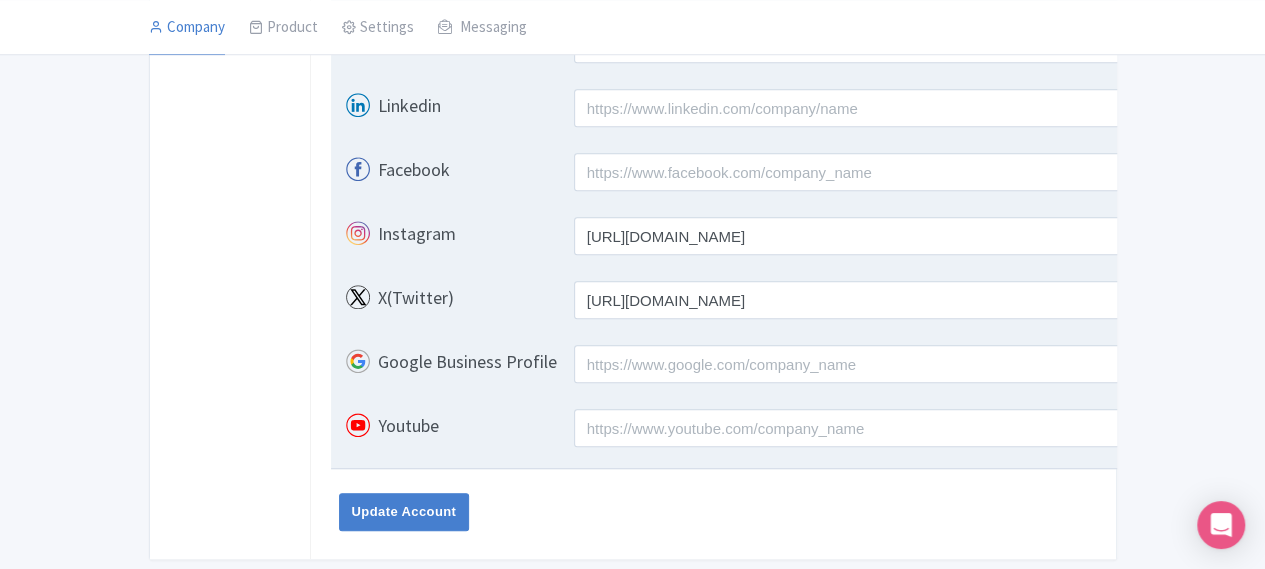 paste on "<div>https://www.youtube.com/user/CommunityBeginsHerehttps://www.youtube.com/user/CommunityBeginsHerehttps://www.youtube.com/user/CommunityBeginsHerehttps://www.youtube.com/user/CommunityBeginsHerehttps://www.youtube.com/user/CommunityBeginsHerehttps://www.instagram.com/KiddieAcademyofStafford/An educational child daycare center in Stafford, VA that will exceed your expectations. Visit our Stafford, VA Academy, meet our staff, see our classrooms, and play on our playgrounds. We provide educational daycare in the more outstanding Stafford, VA area that focuses on days filled with learning and fun, the key ingredients of our Life Essentials® educational philosophy. The smiles you'll see on our children's faces as they learn, share family-style meals with other children, and grow socially will delight you. The words from our children's parents about our program, safety, and facility will impress you. We realize the tremendous level of trust you place in a childcare provider. You want your child to thrive in a..." 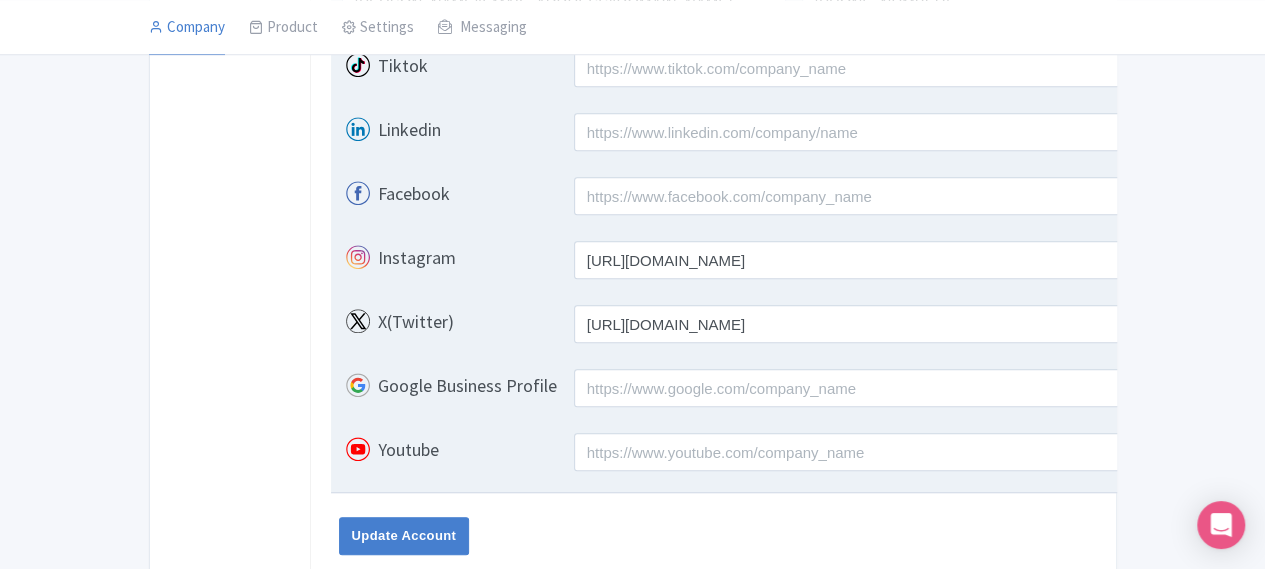 paste on "youtube.com/user/CommunityBeginsHerehttps://www." 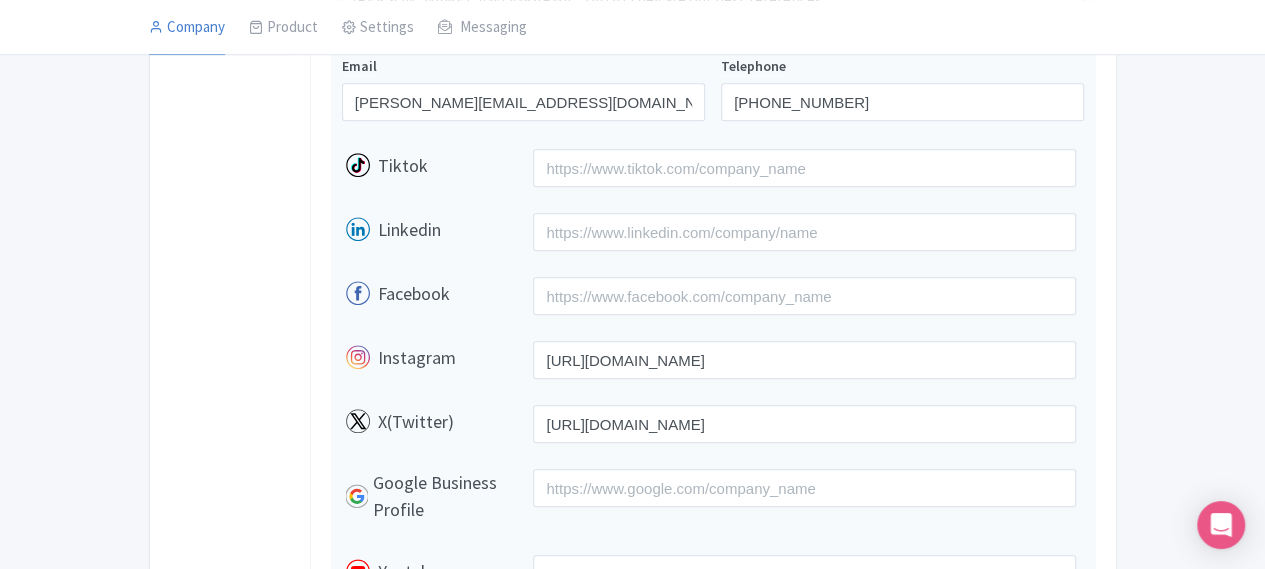 scroll, scrollTop: 854, scrollLeft: 0, axis: vertical 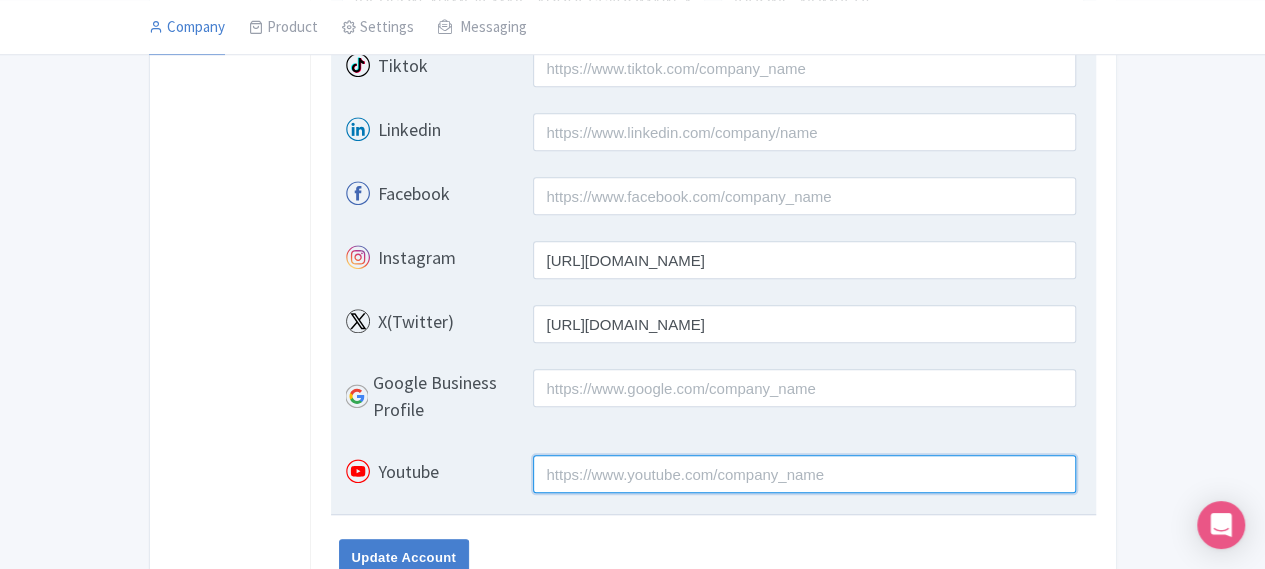 click on "Youtube" at bounding box center [804, 474] 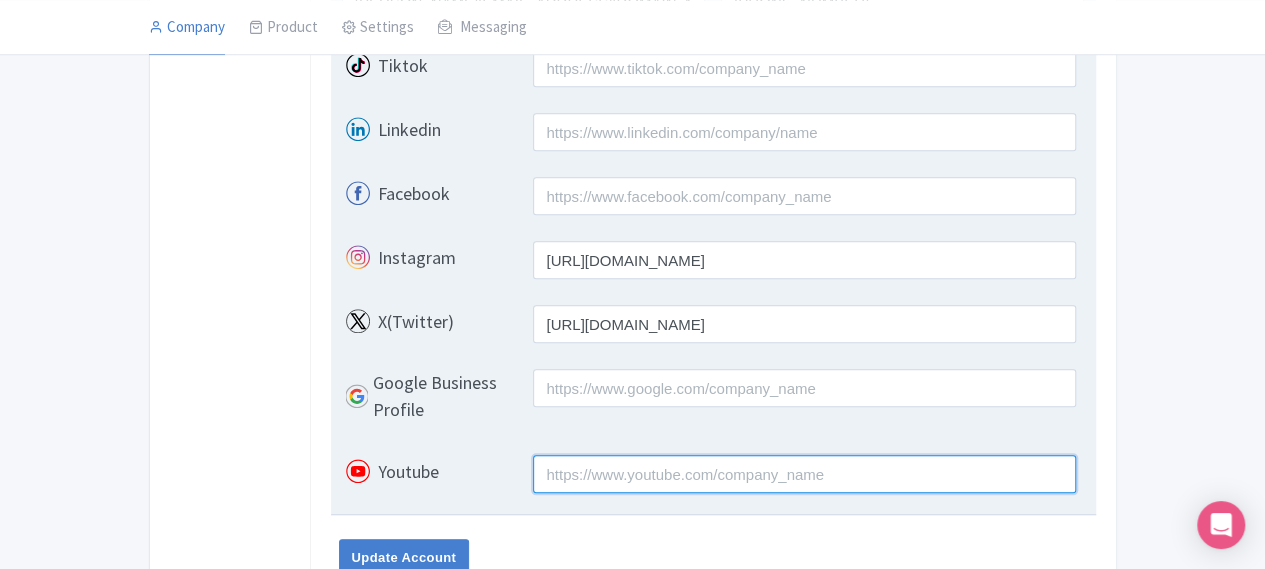 click on "Youtube" at bounding box center (804, 474) 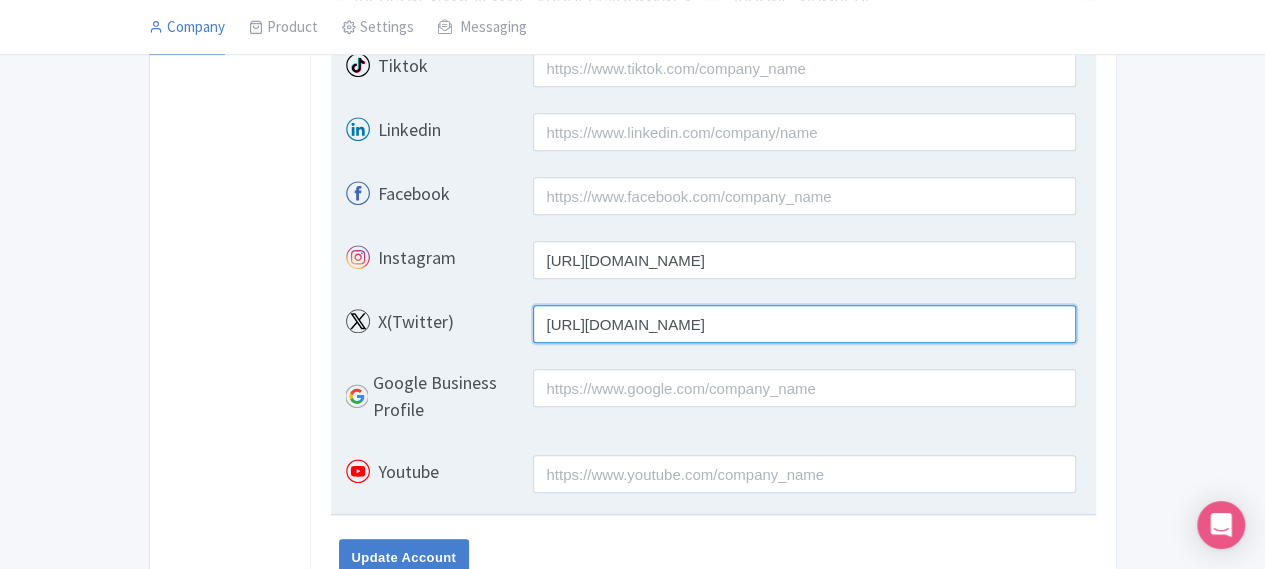 drag, startPoint x: 729, startPoint y: 215, endPoint x: 739, endPoint y: 235, distance: 22.36068 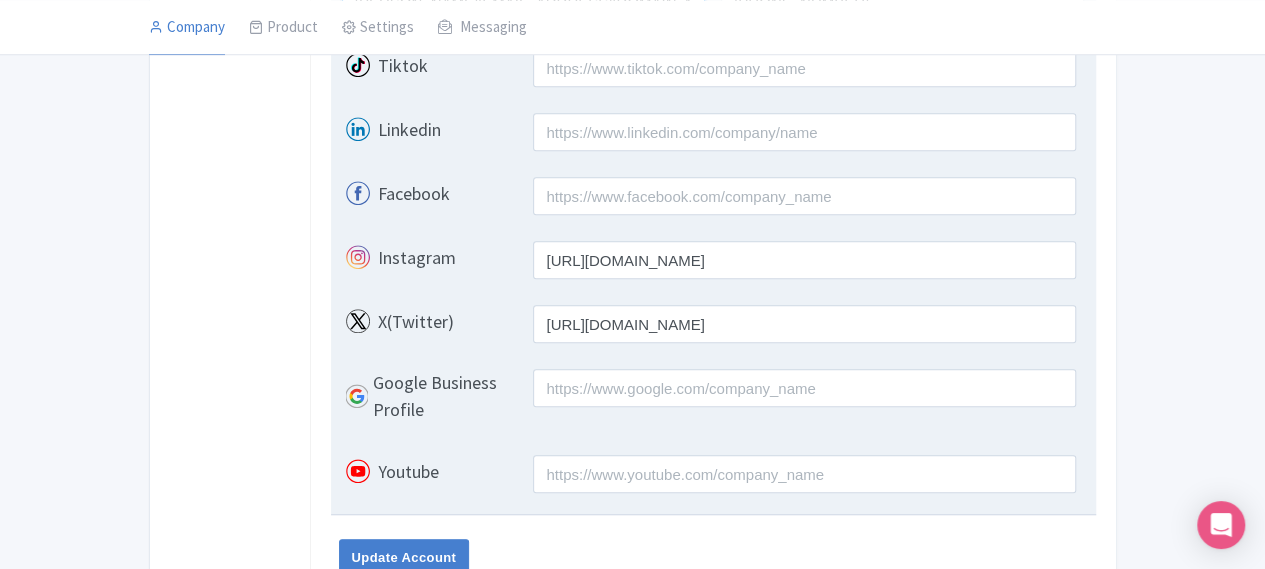 scroll, scrollTop: 472, scrollLeft: 0, axis: vertical 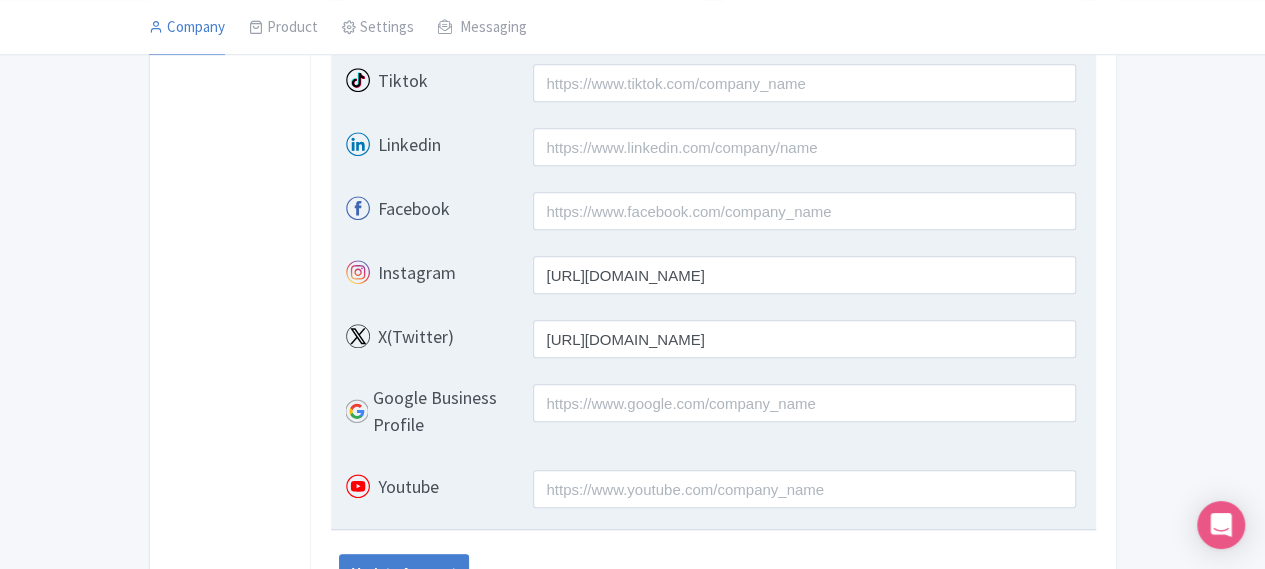 click on "Instagram
https://www.instagram.com/KiddieAcademyofStafford/" at bounding box center [713, 276] 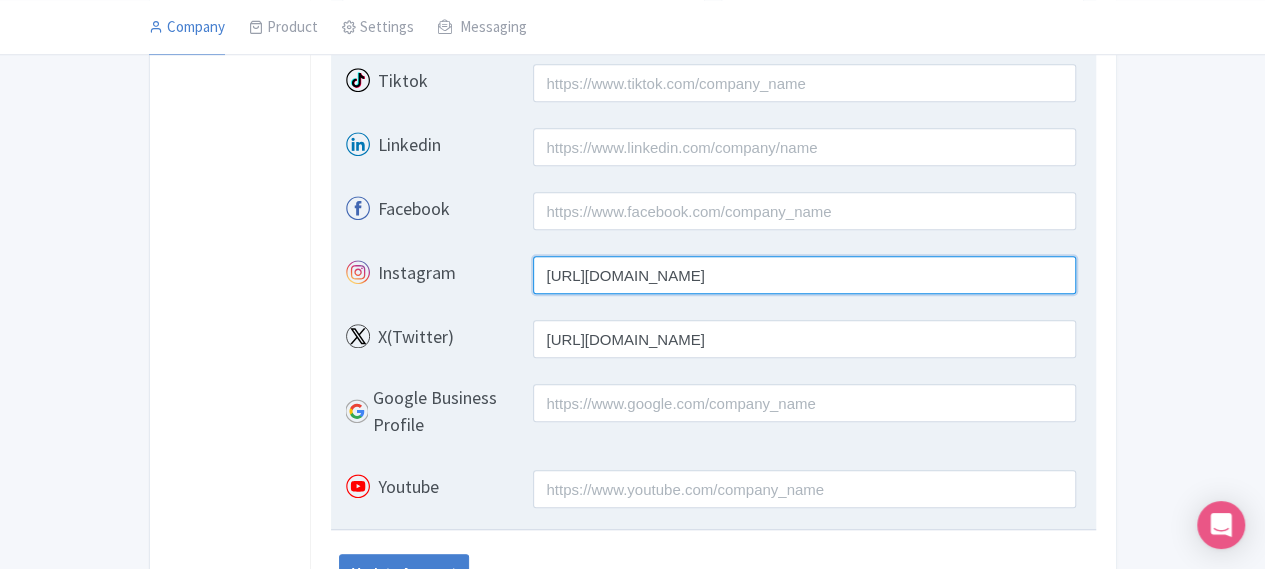 click on "https://www.instagram.com/KiddieAcademyofStafford/" at bounding box center (804, 275) 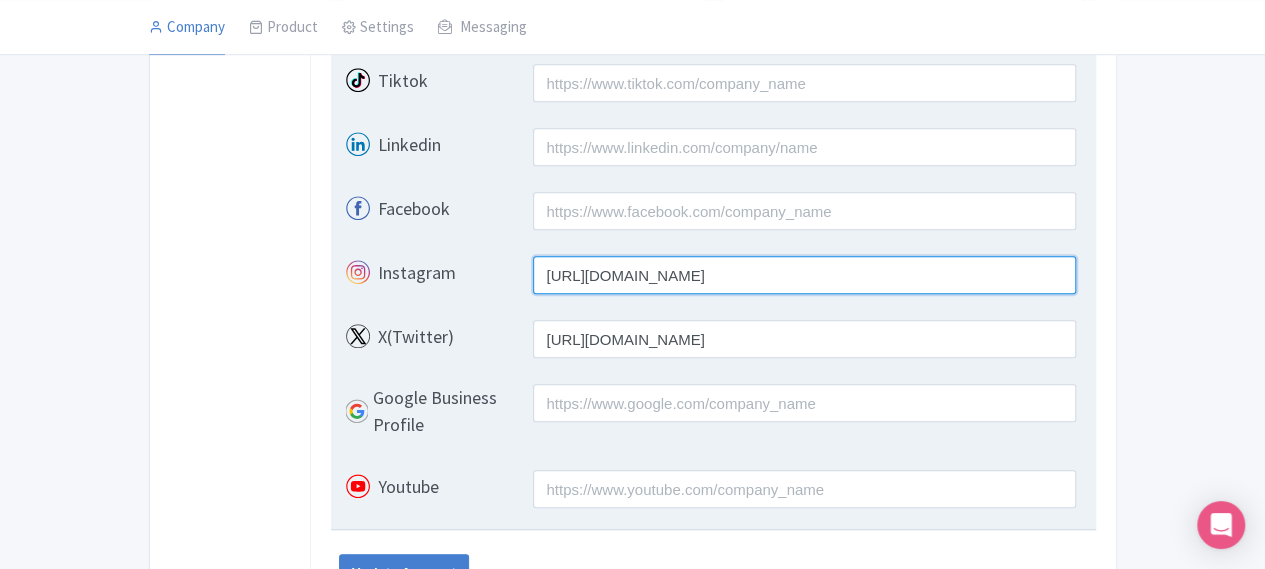 click on "https://www.instagram.com/KiddieAcademyofStafford/" at bounding box center (804, 275) 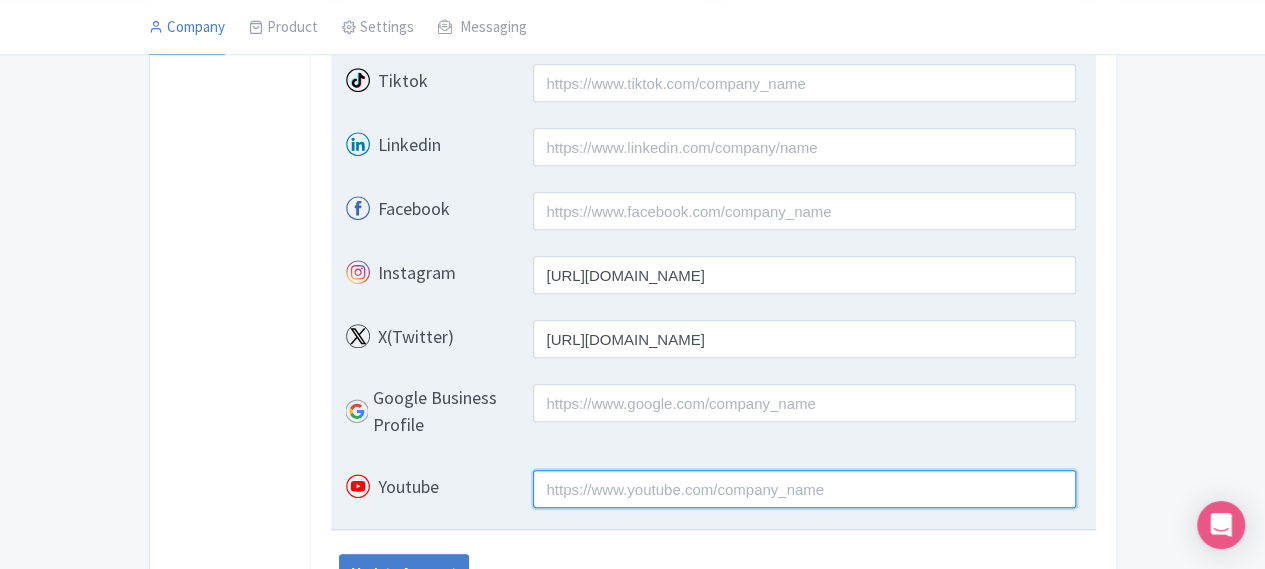 click on "Youtube" at bounding box center [804, 489] 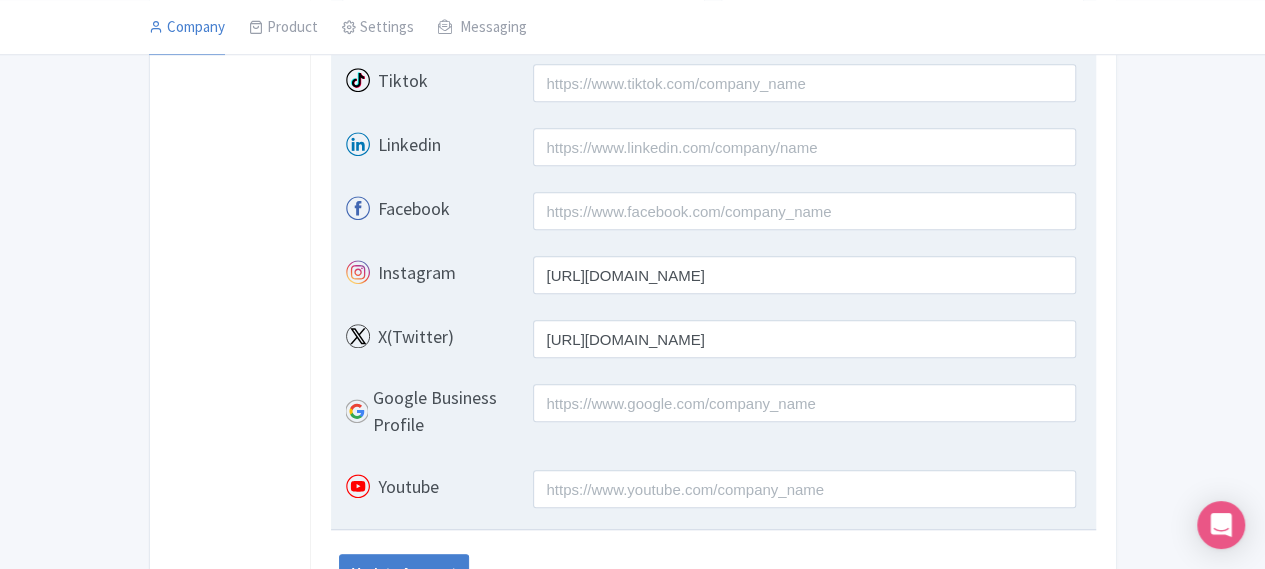 paste on "<div>https://www.youtube.com/user/CommunityBeginsHereAn educational child daycare center in Stafford, VA that will exceed your expectations. Visit our Stafford, VA Academy, meet our staff, see our classrooms, and play on our playgrounds. We provide educational daycare in the more outstanding Stafford, VA area that focuses on days filled with learning and fun, the key ingredients of our Life Essentials® educational philosophy. The smiles you'll see on our children's faces as they learn, share family-style meals with other children, and grow socially will delight you. The words from our children's parents about our program, safety, and facility will impress you. We realize the tremendous level of trust you place in a childcare provider. You want your child to thrive in an environment that's as clean, safe, and nurturing as your home. Kiddie Academy is more than daycare. We set the standards for safety, education, and trust. Just ask the Kiddie Academy parents of Stafford, VA they are our best references.</div>" 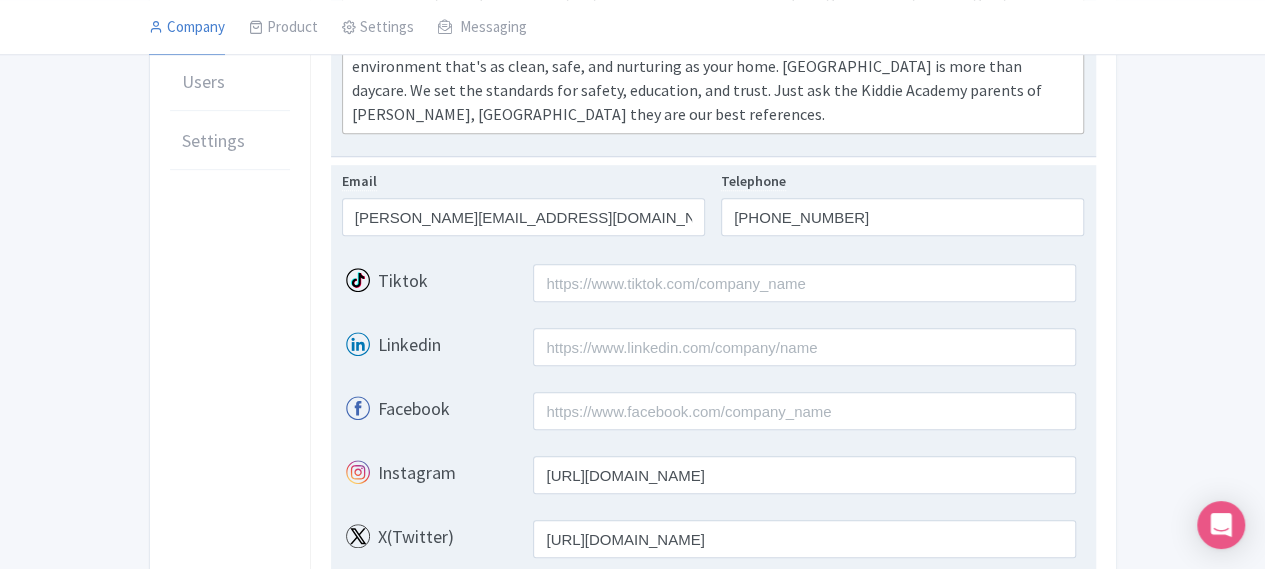 scroll, scrollTop: 406, scrollLeft: 0, axis: vertical 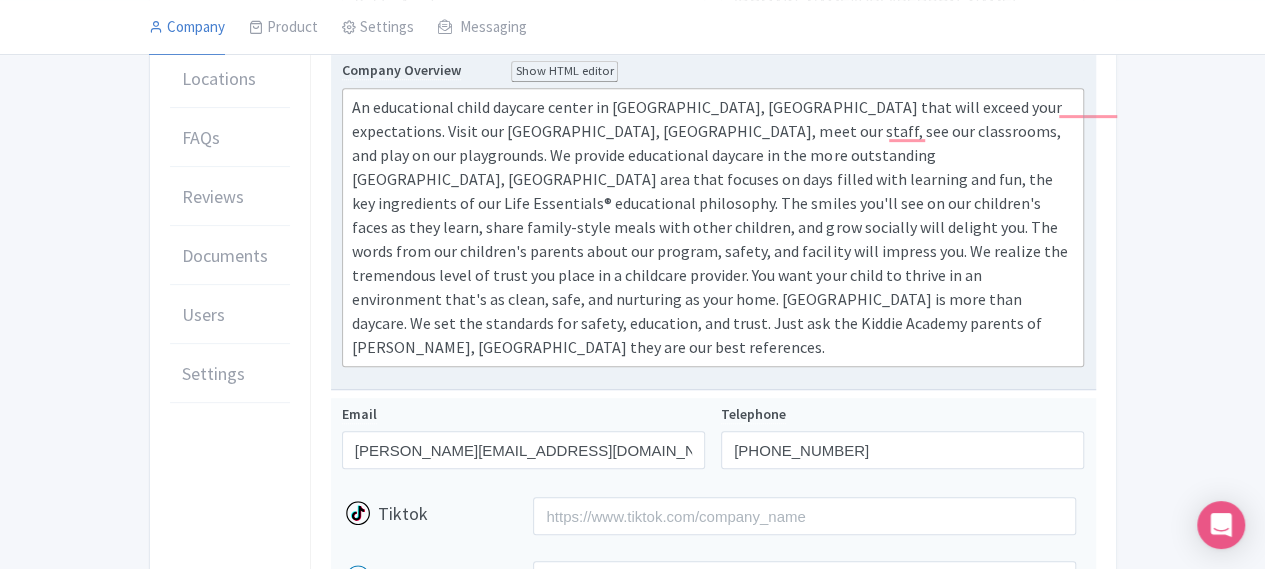 type on "<div>An educational child daycare center in Stafford, VA that will exceed your expectations. Visit our Stafford, VA Academy, meet our staff, see our classrooms, and play on our playgrounds. We provide educational daycare in the more outstanding Stafford, VA area that focuses on days filled with learning and fun, the key ingredients of our Life Essentials® educational philosophy. The smiles you'll see on our children's faces as they learn, share family-style meals with other children, and grow socially will delight you. The words from our children's parents about our program, safety, and facility will impress you. We realize the tremendous level of trust you place in a childcare provider. You want your child to thrive in an environment that's as clean, safe, and nurturing as your home. Kiddie Academy is more than daycare. We set the standards for safety, education, and trust. Just ask the Kiddie Academy parents of Stafford, VA they are our best references.</div>" 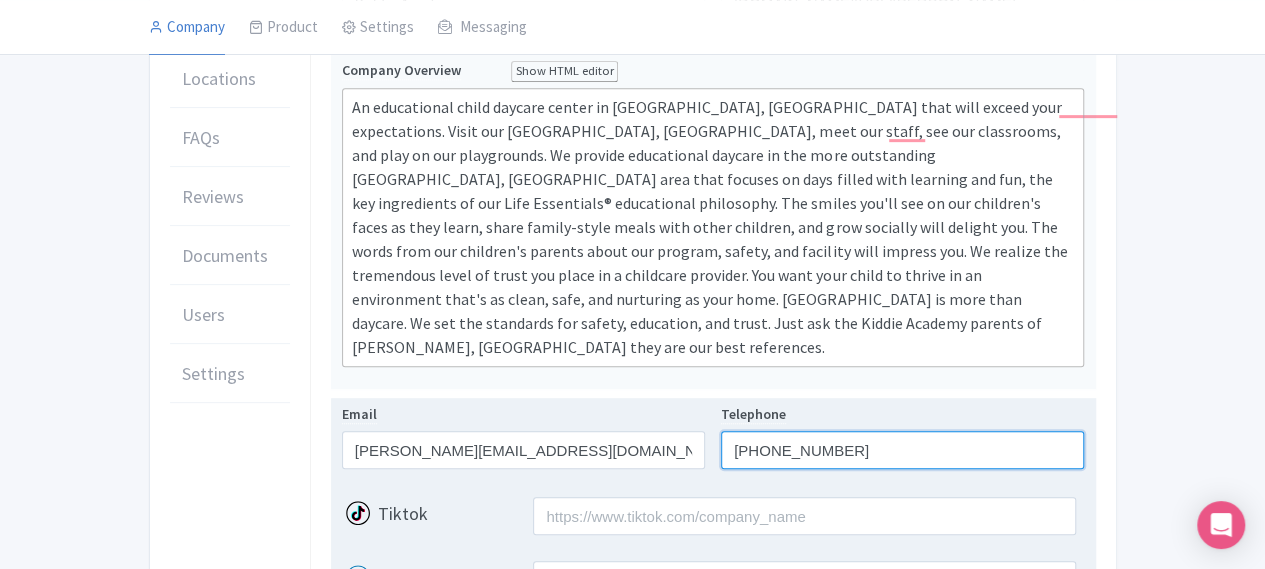 click on "540-628-8693" at bounding box center [902, 450] 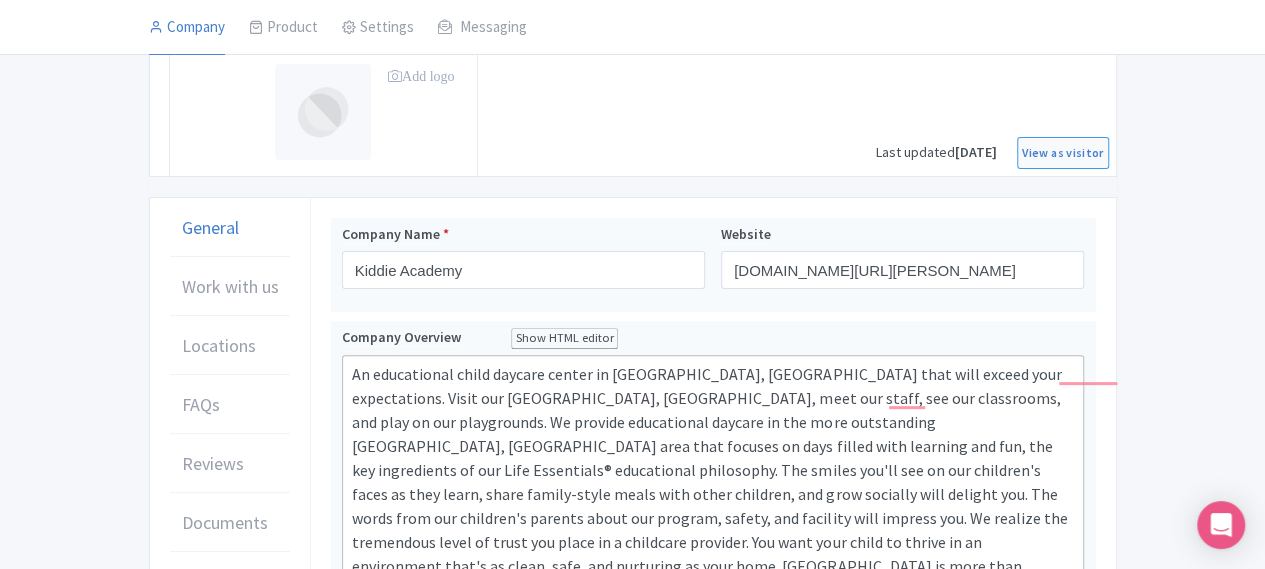 scroll, scrollTop: 6, scrollLeft: 0, axis: vertical 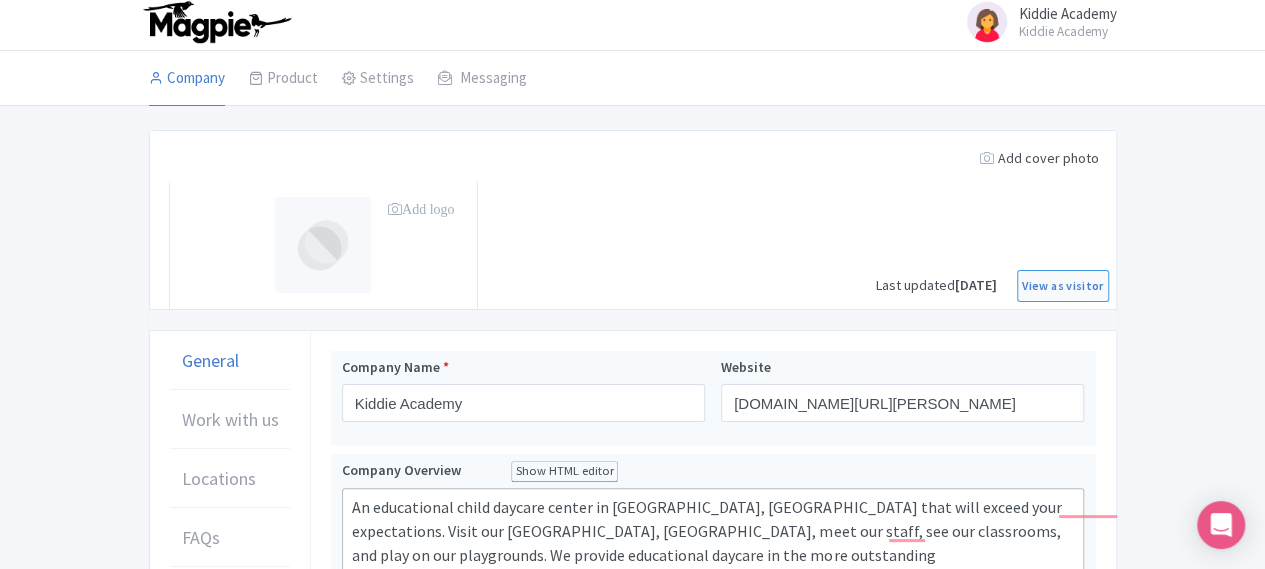 click on "Add logo" at bounding box center [421, 209] 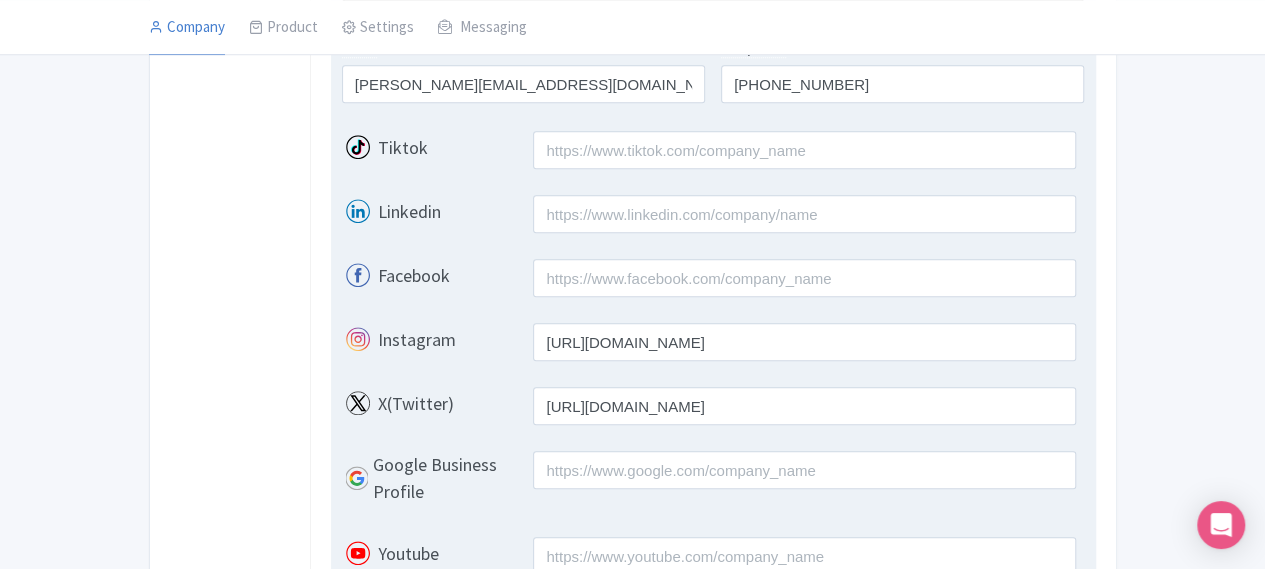 scroll, scrollTop: 854, scrollLeft: 0, axis: vertical 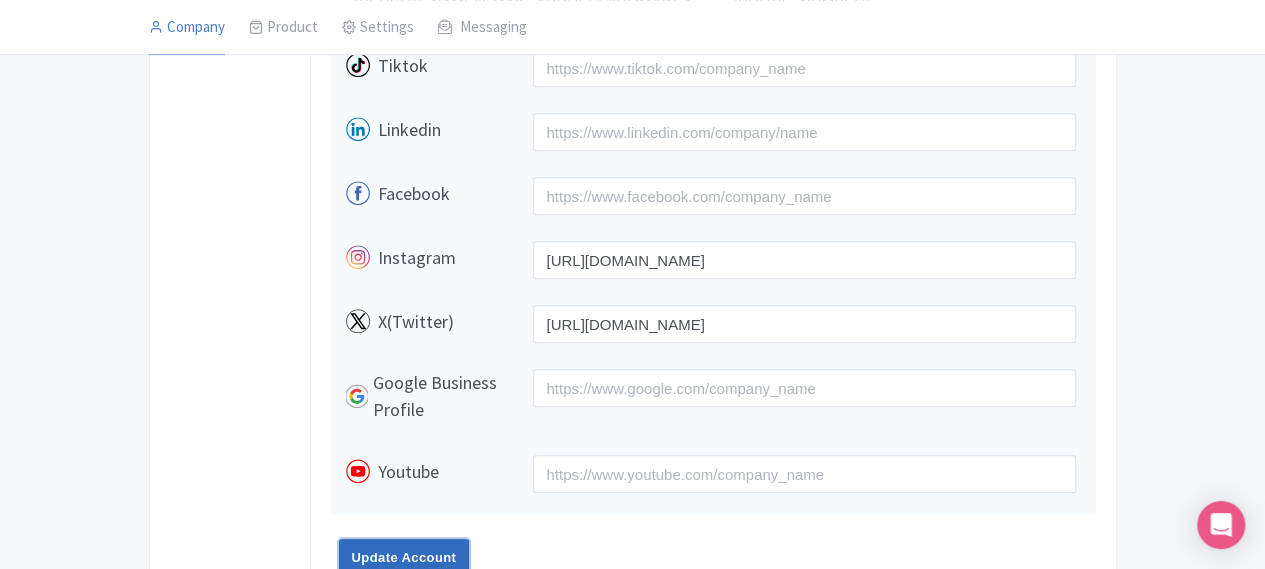 click on "Update Account" at bounding box center [404, 558] 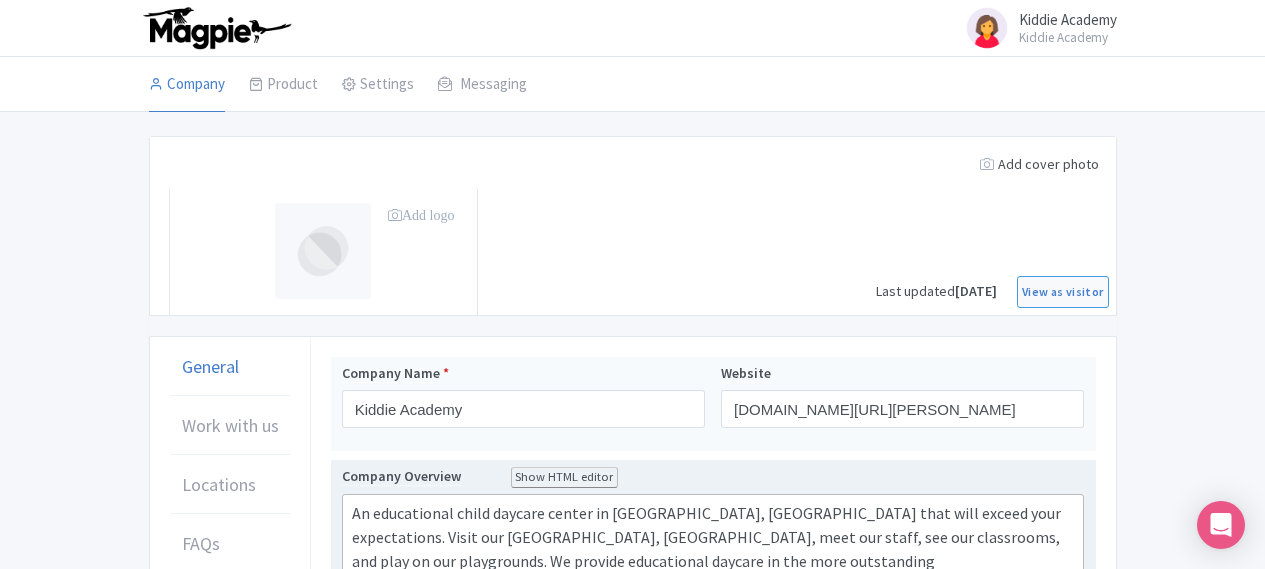 scroll, scrollTop: 356, scrollLeft: 0, axis: vertical 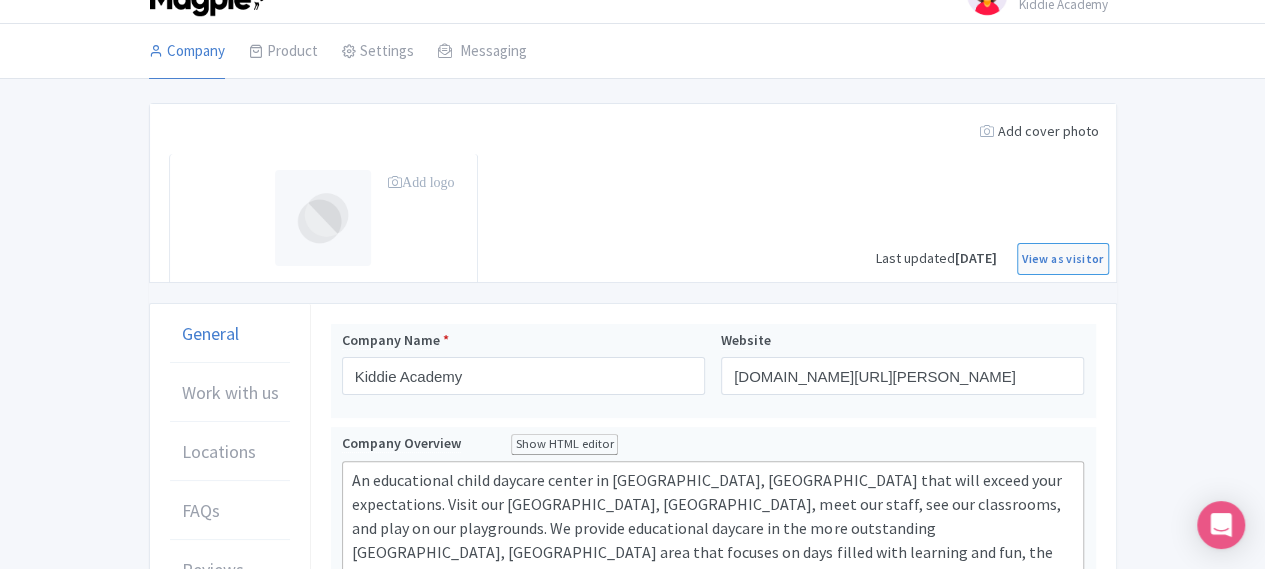 click on "Add logo" at bounding box center [421, 182] 